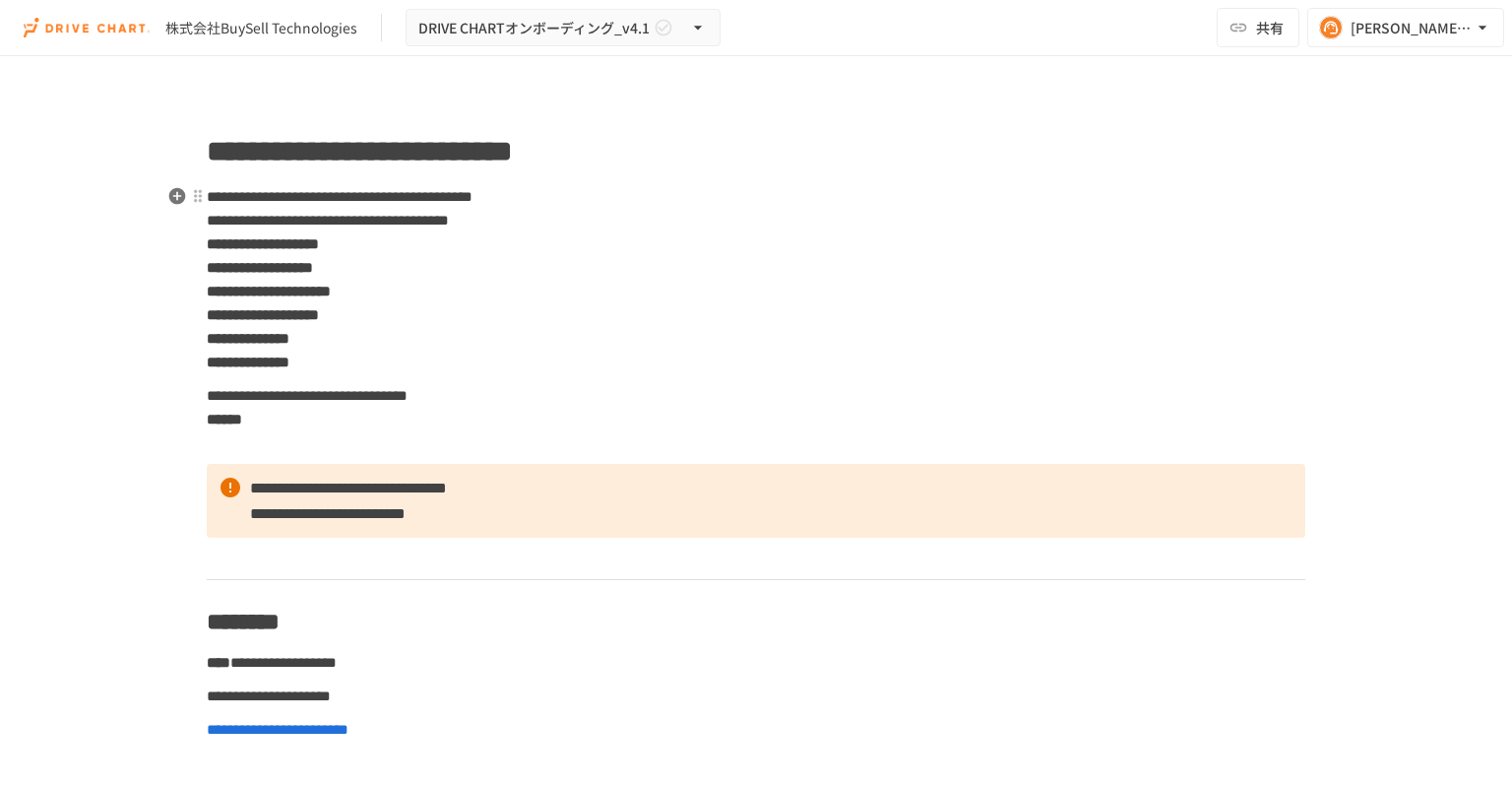 scroll, scrollTop: 0, scrollLeft: 0, axis: both 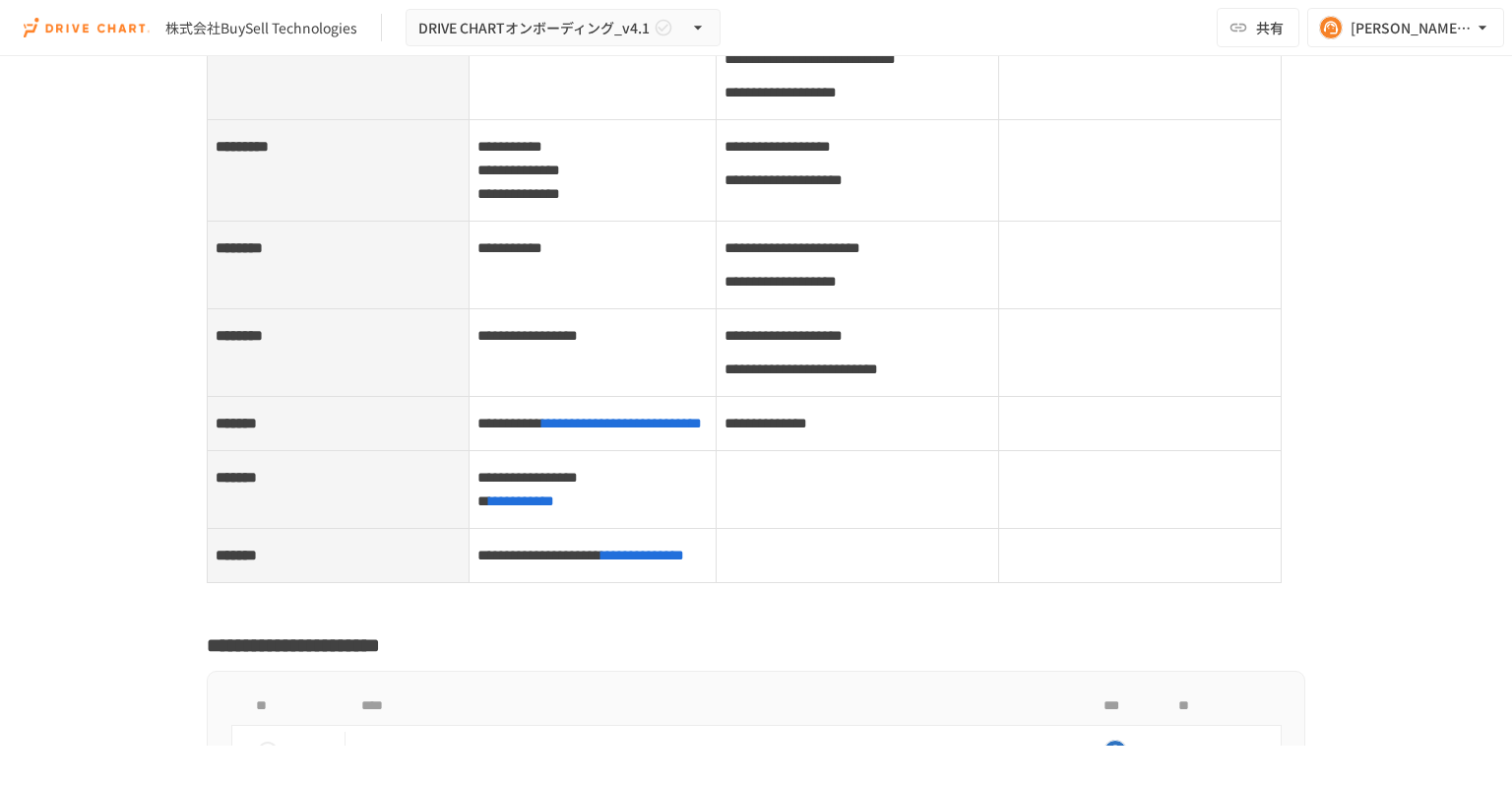 click on "**********" at bounding box center [857, 248] 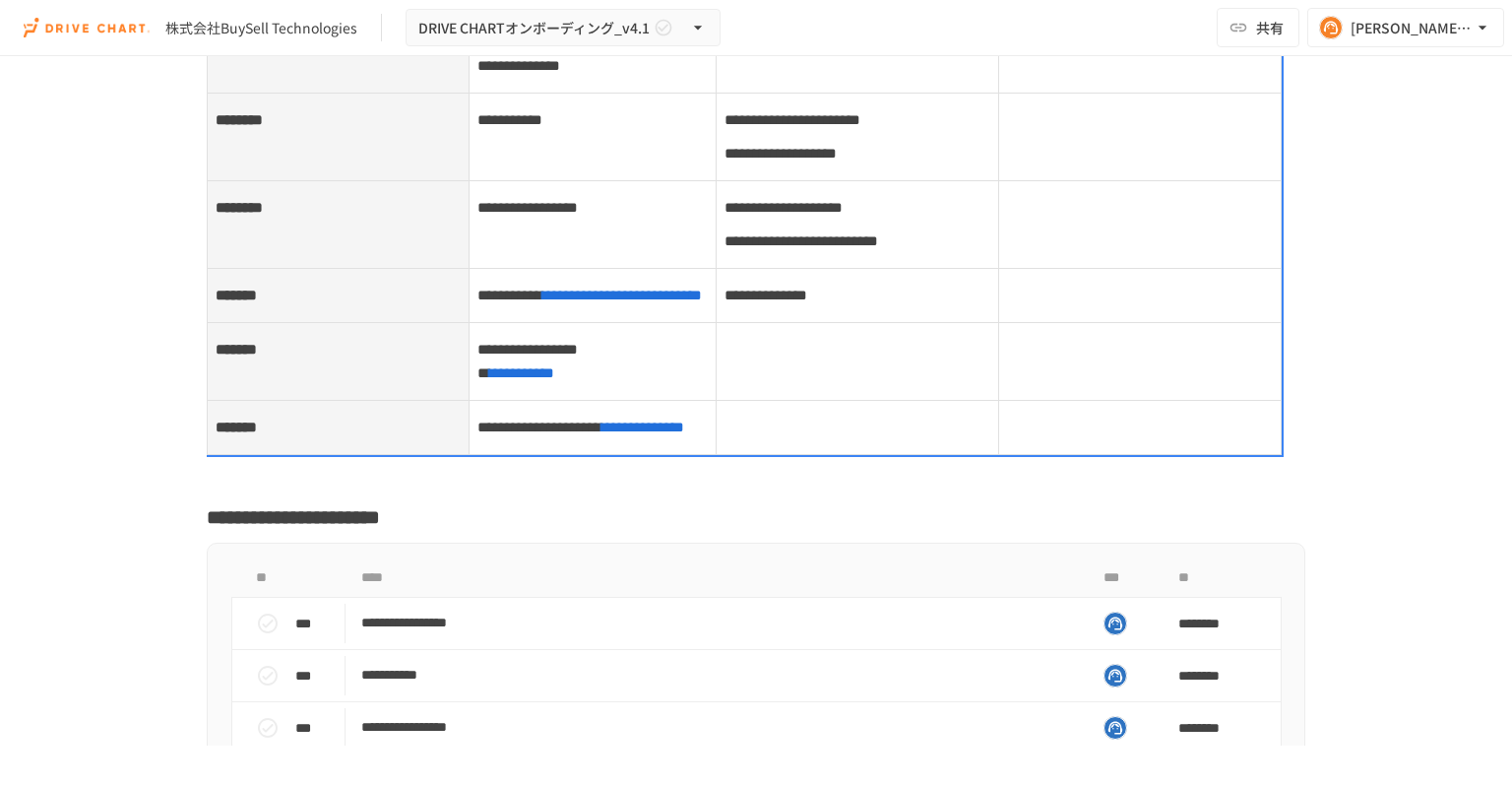 click on "**********" at bounding box center [857, 137] 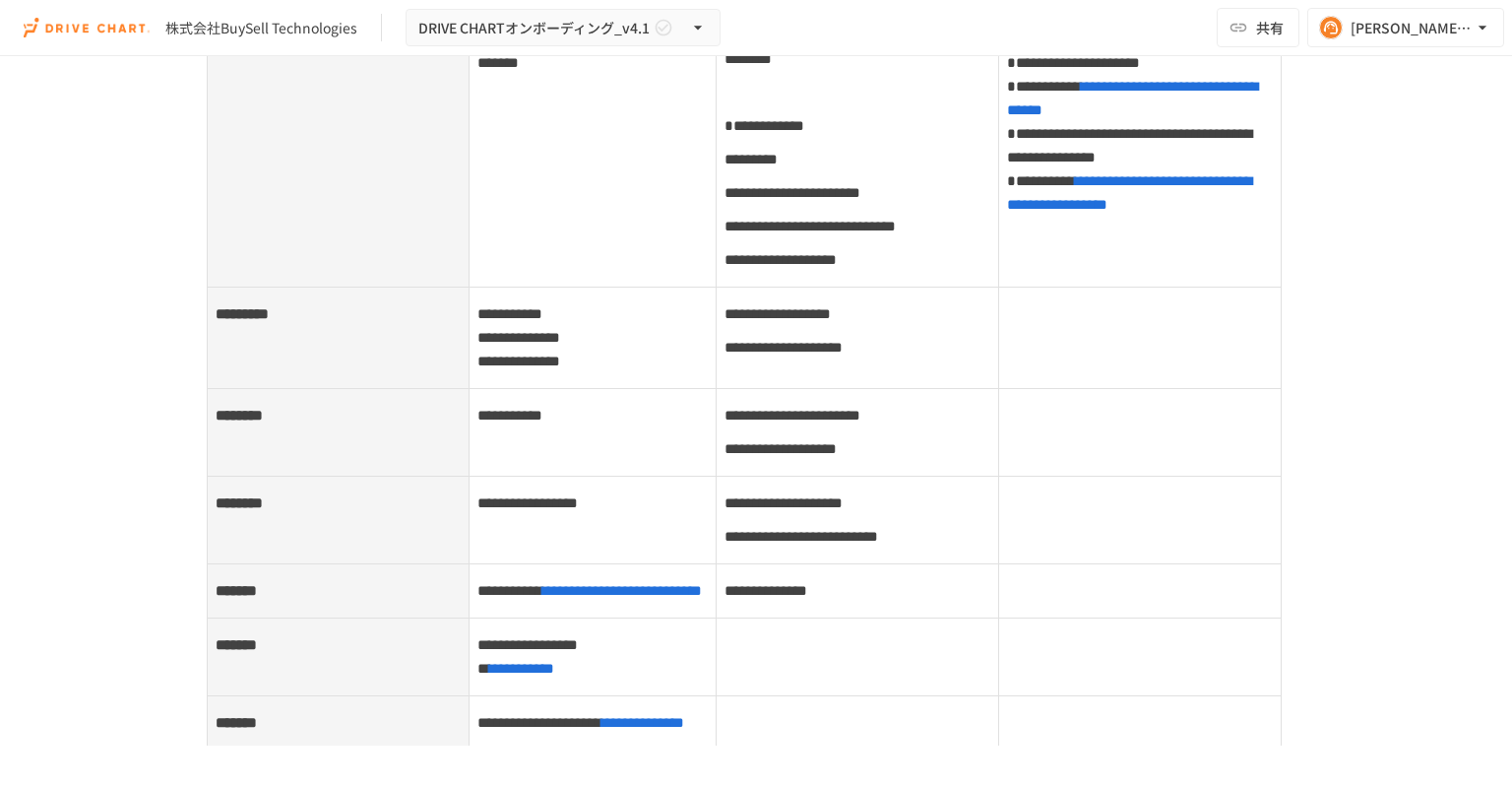 click on "**********" at bounding box center (856, 337) 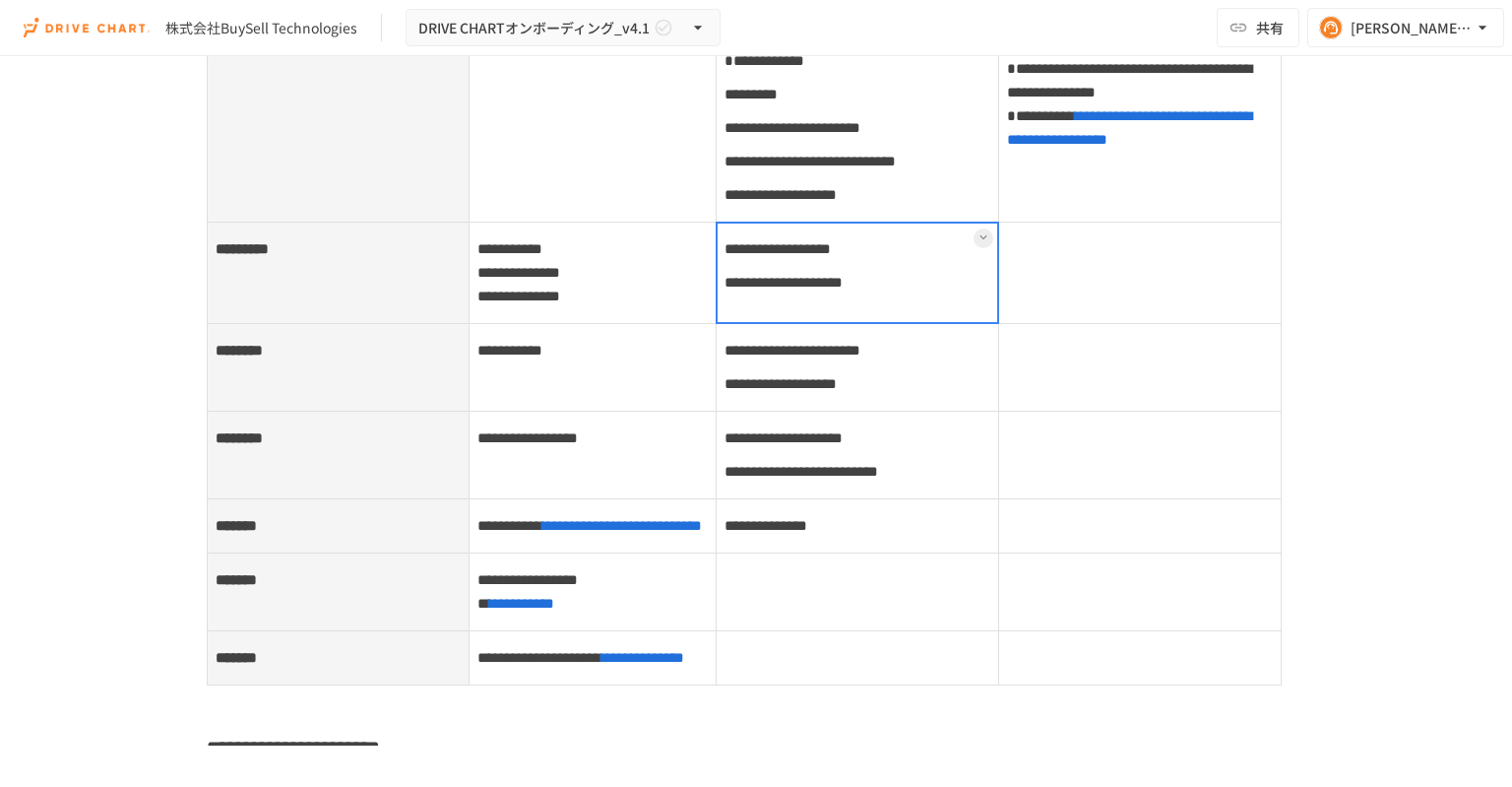 scroll, scrollTop: 8993, scrollLeft: 0, axis: vertical 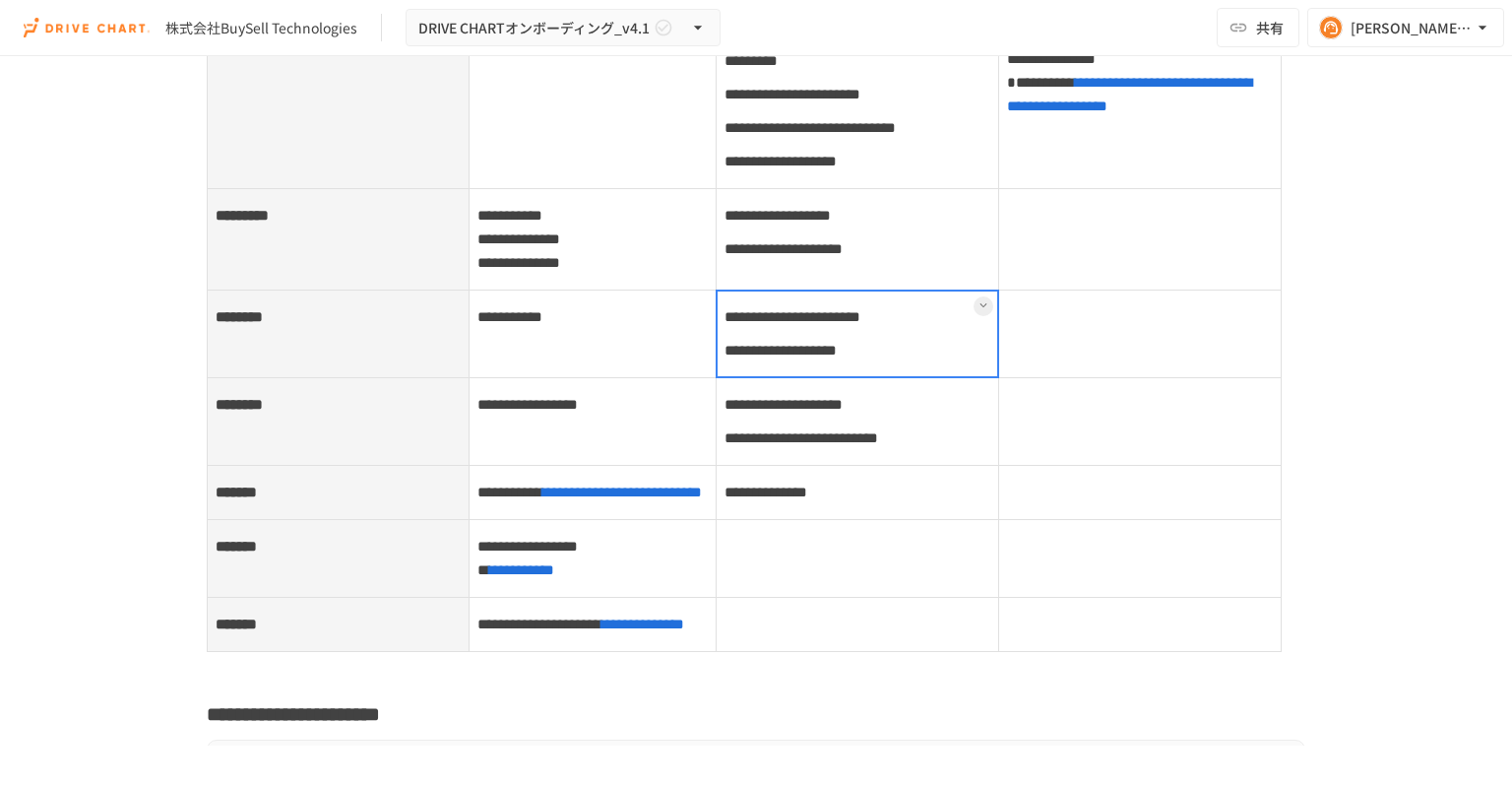 click on "**********" at bounding box center [856, 333] 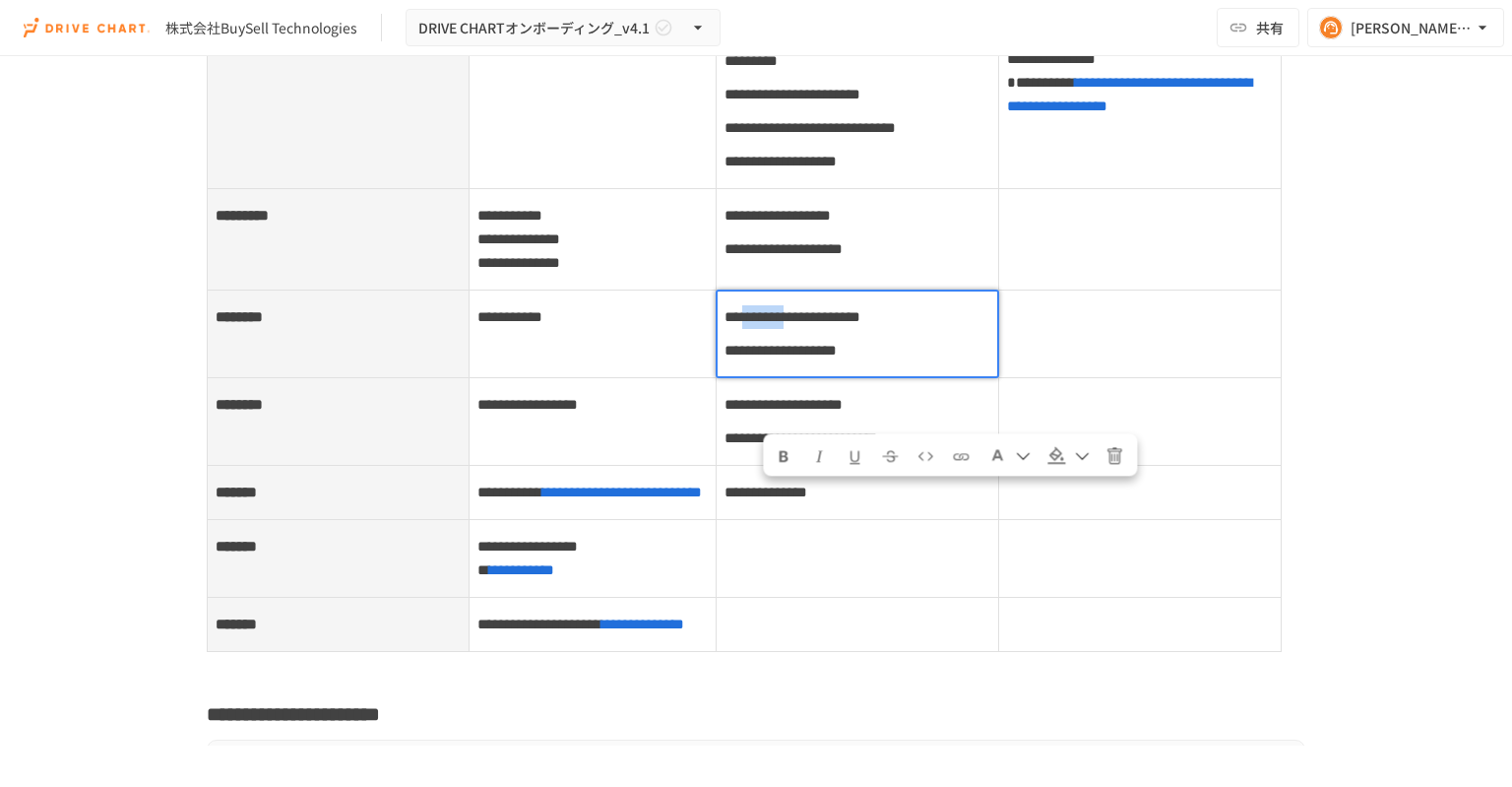 drag, startPoint x: 768, startPoint y: 498, endPoint x: 852, endPoint y: 495, distance: 84.05355 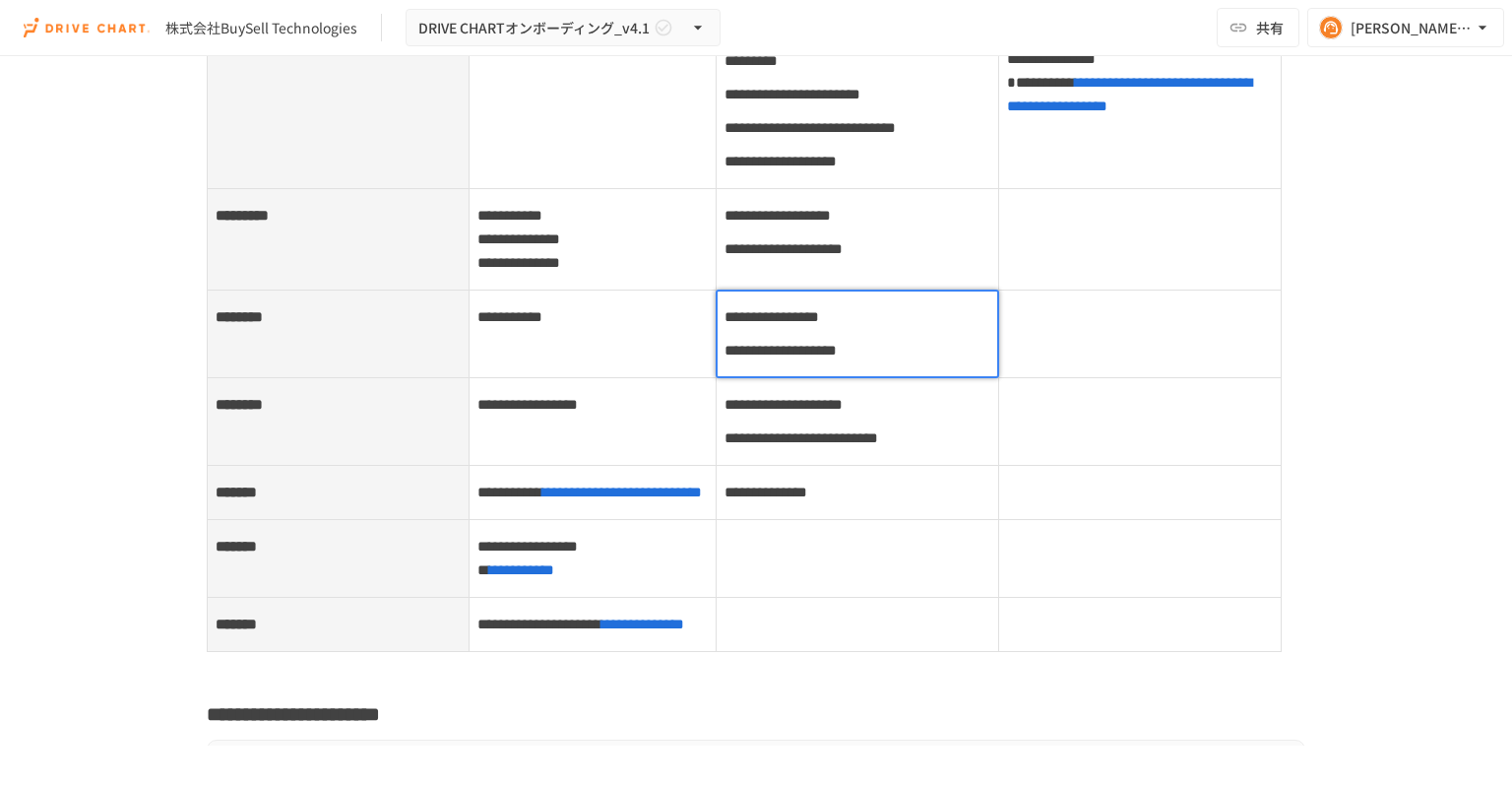 type 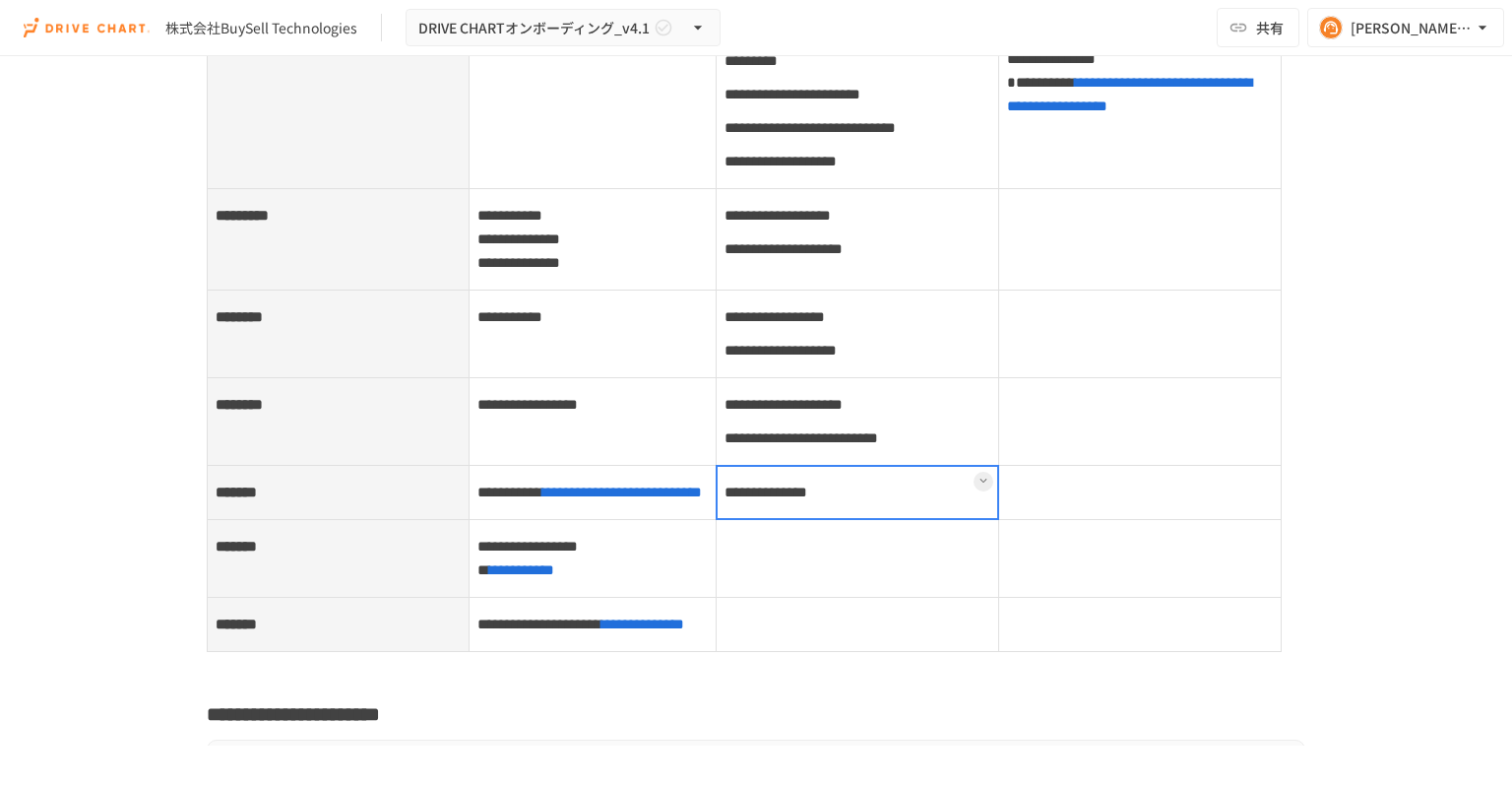 click on "**********" at bounding box center [856, 492] 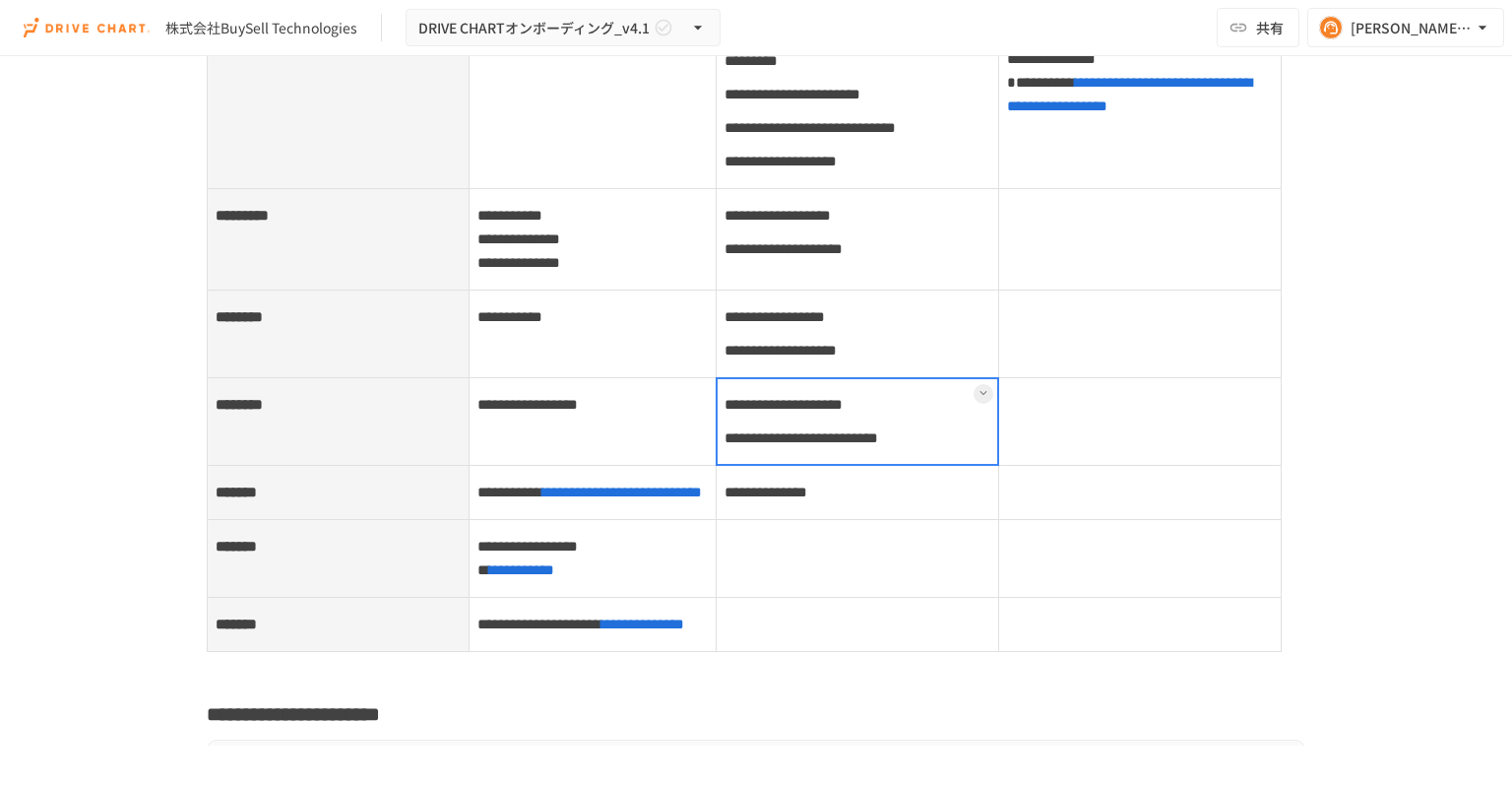 click at bounding box center (857, 422) 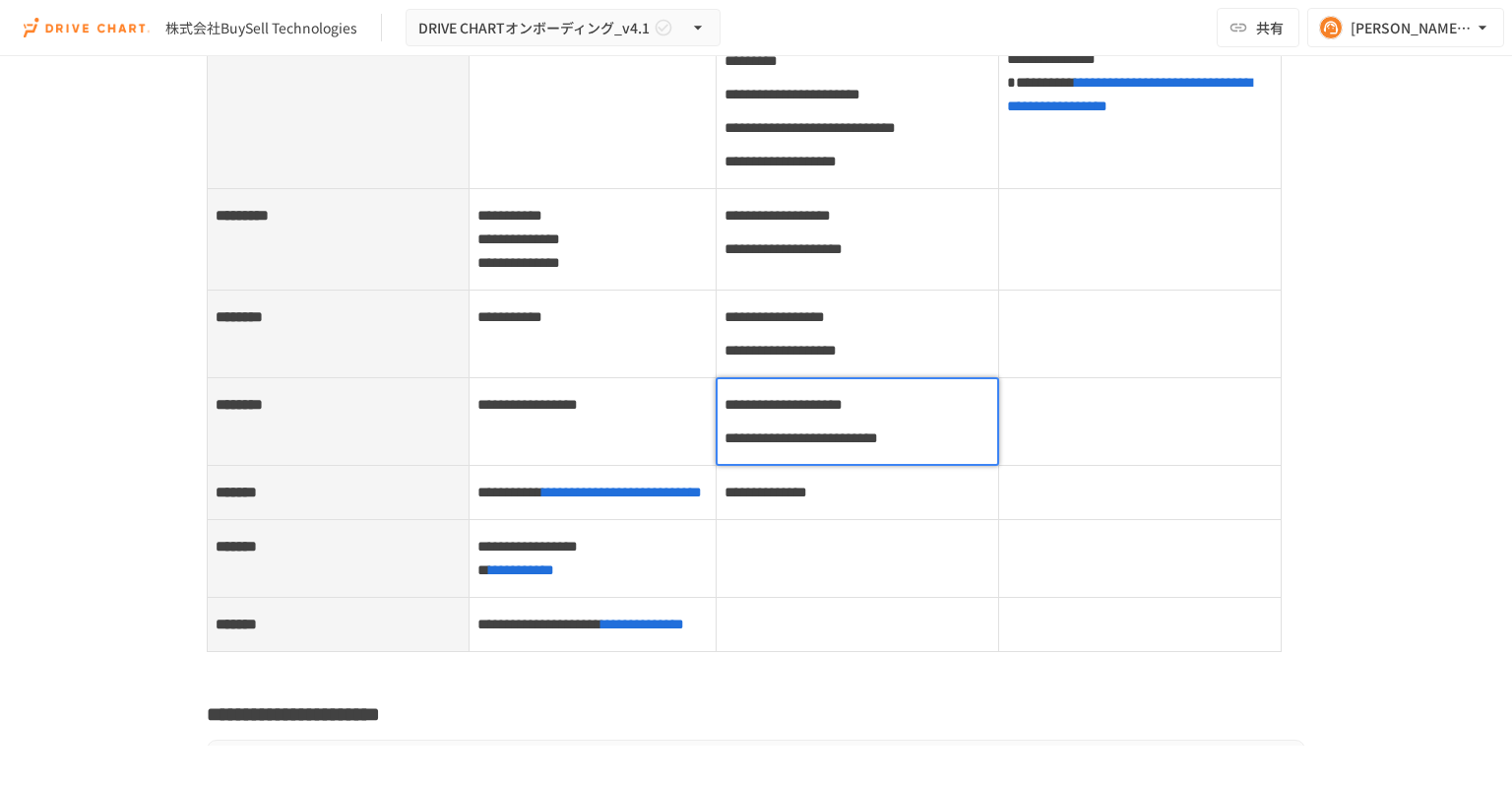 click on "**********" at bounding box center (857, 405) 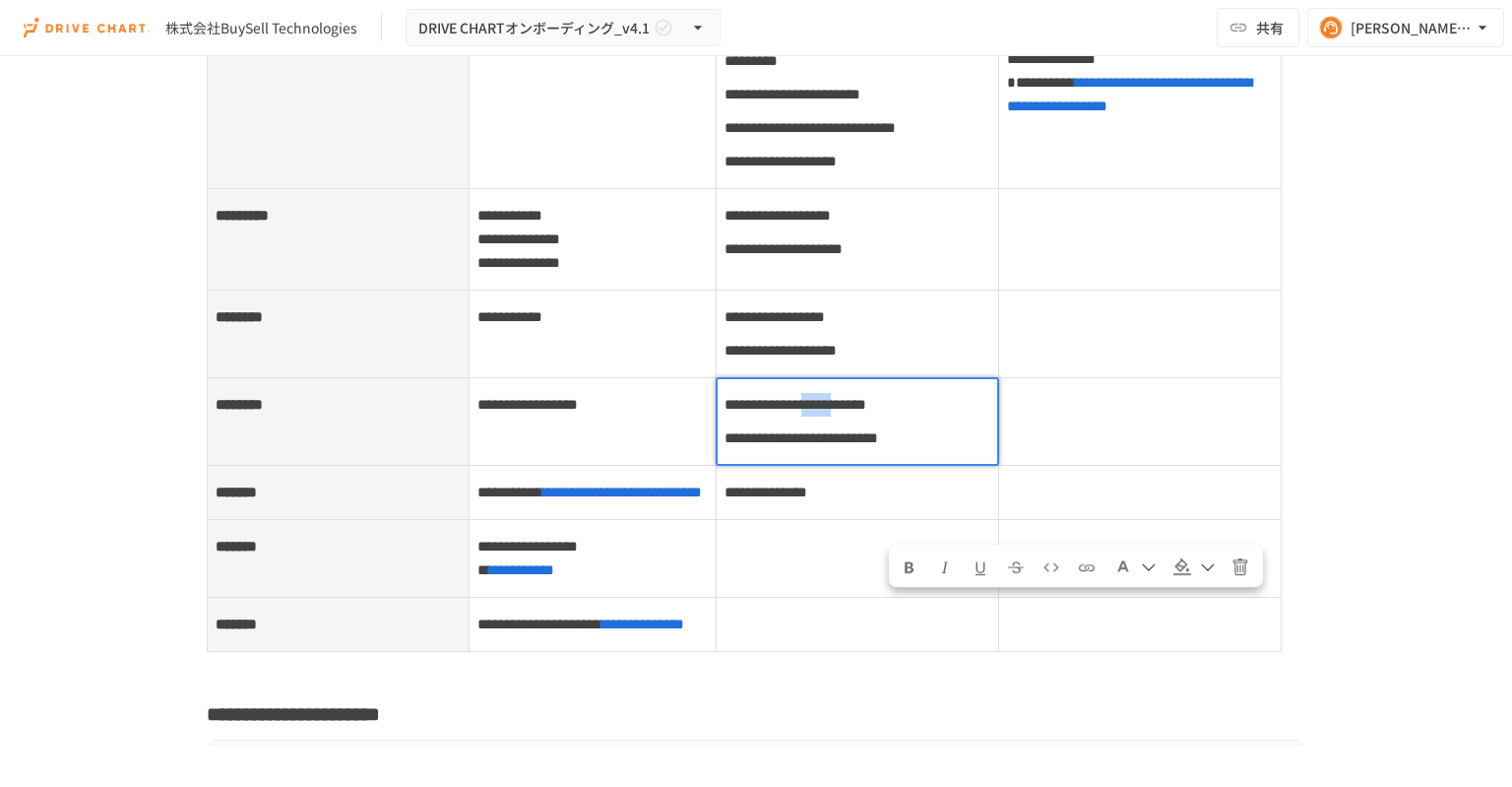 drag, startPoint x: 883, startPoint y: 610, endPoint x: 928, endPoint y: 612, distance: 45.044423 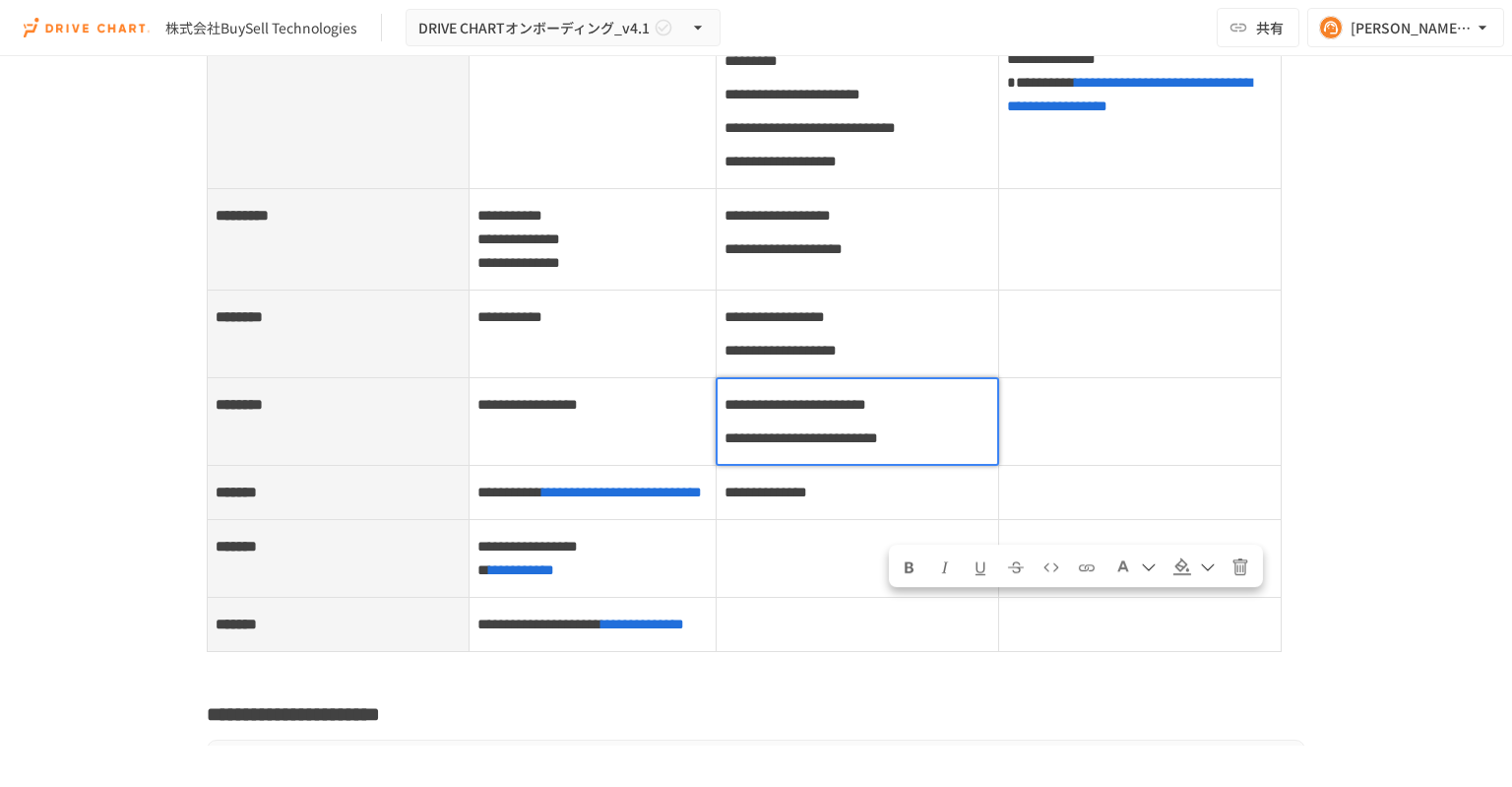 click on "**********" at bounding box center (795, 404) 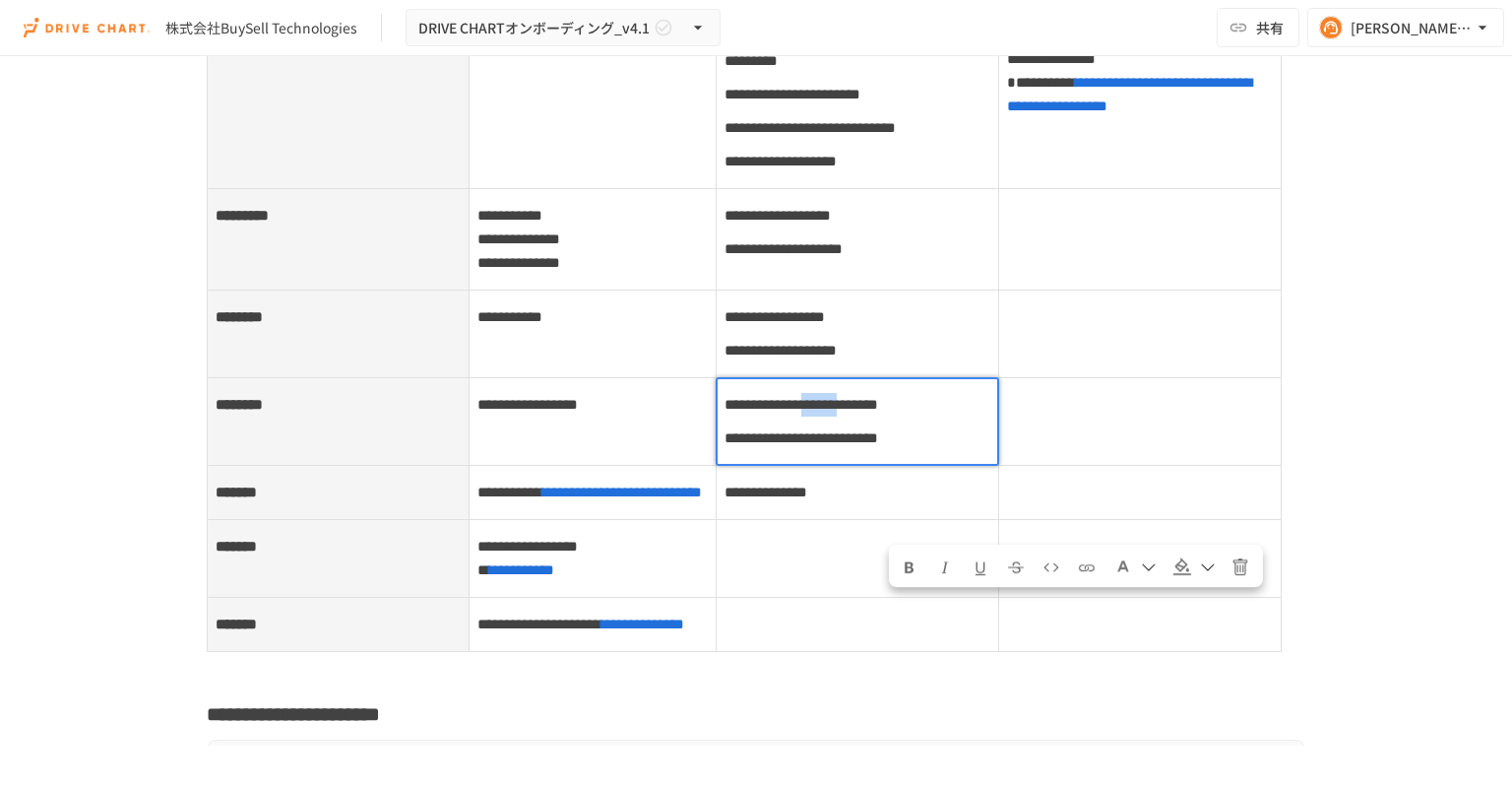 drag, startPoint x: 945, startPoint y: 611, endPoint x: 882, endPoint y: 610, distance: 63.00794 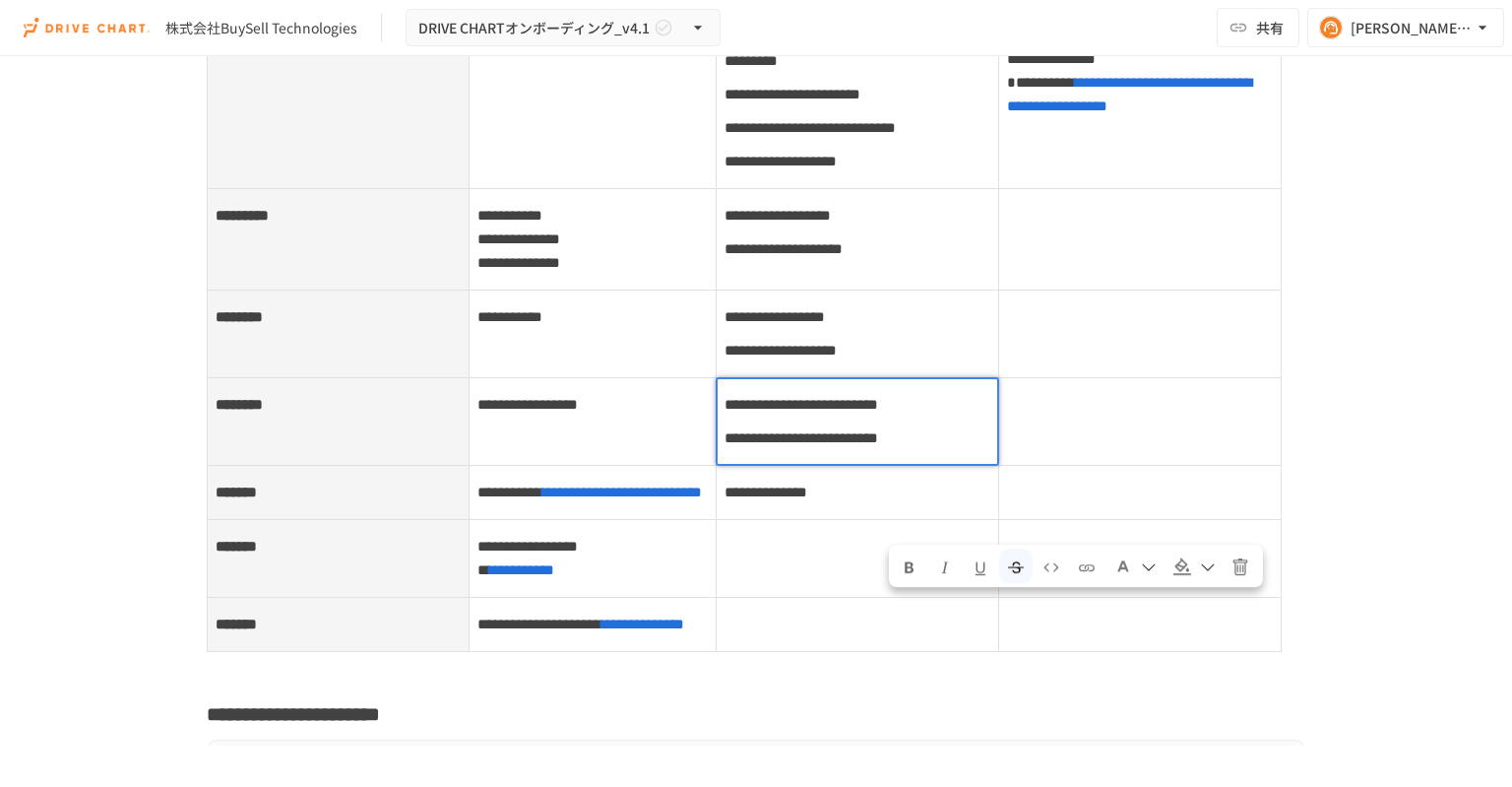 click on "**********" at bounding box center (856, 238) 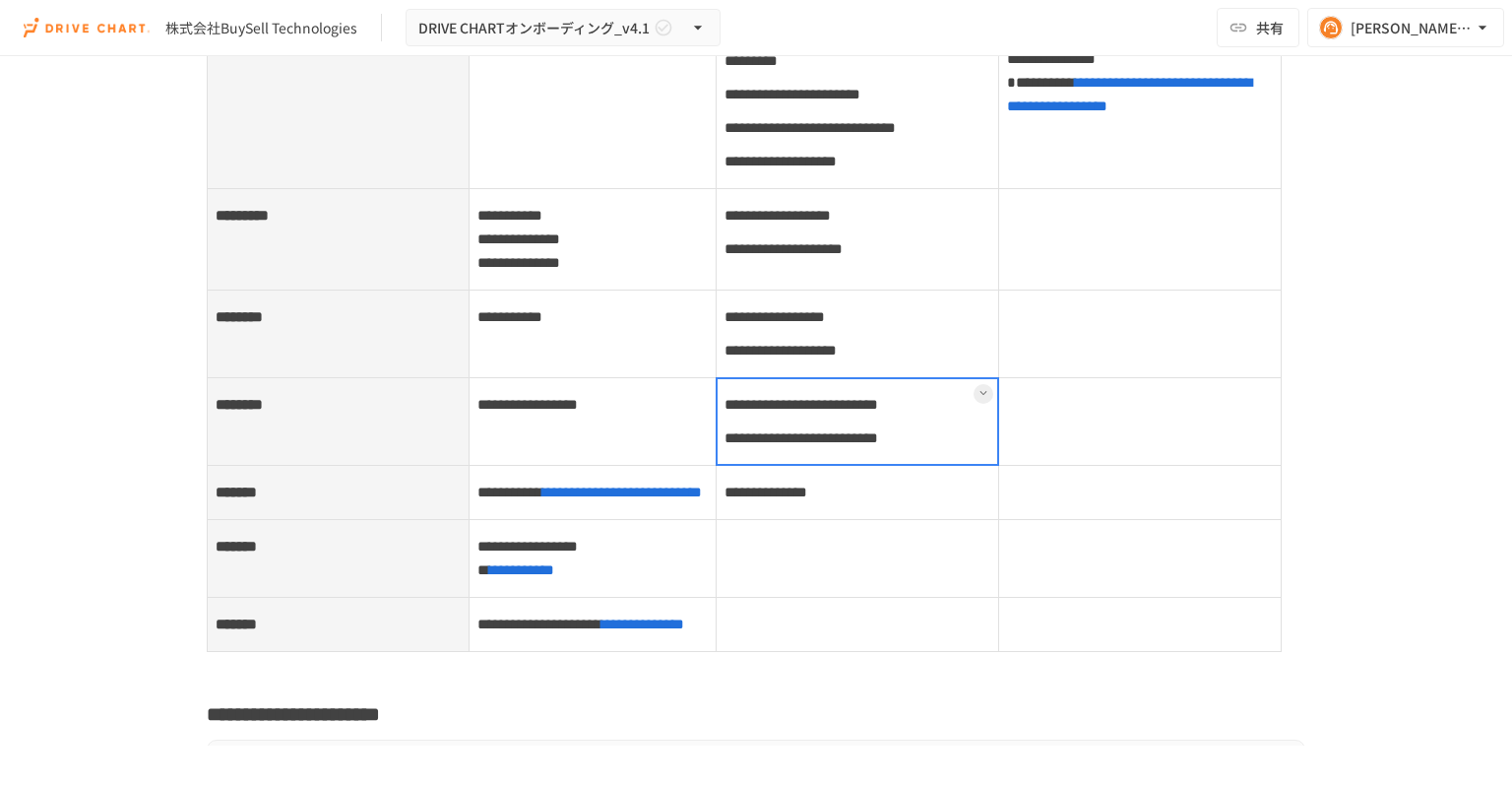 click on "**********" at bounding box center (856, 421) 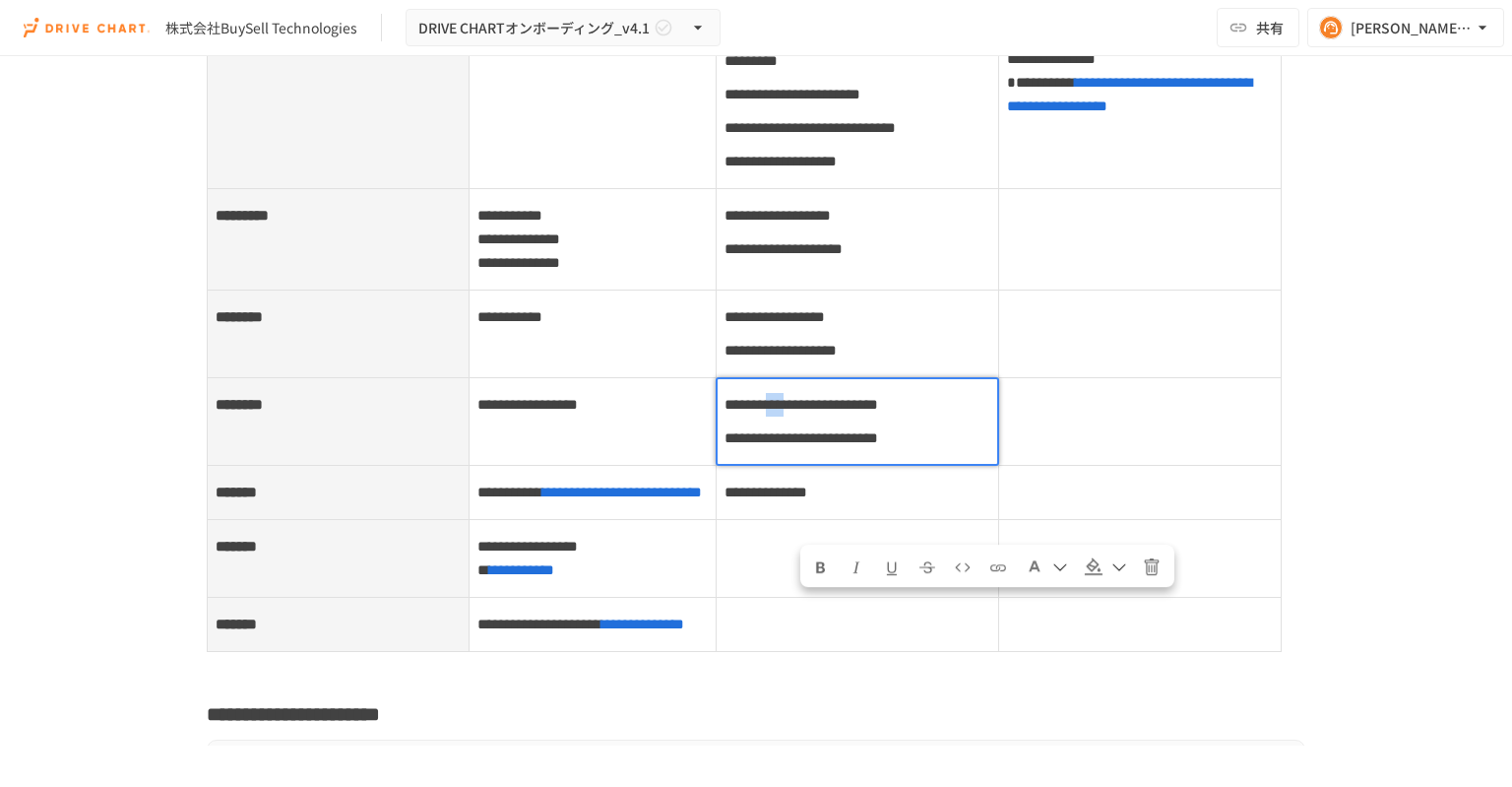 drag, startPoint x: 799, startPoint y: 612, endPoint x: 838, endPoint y: 610, distance: 39.051248 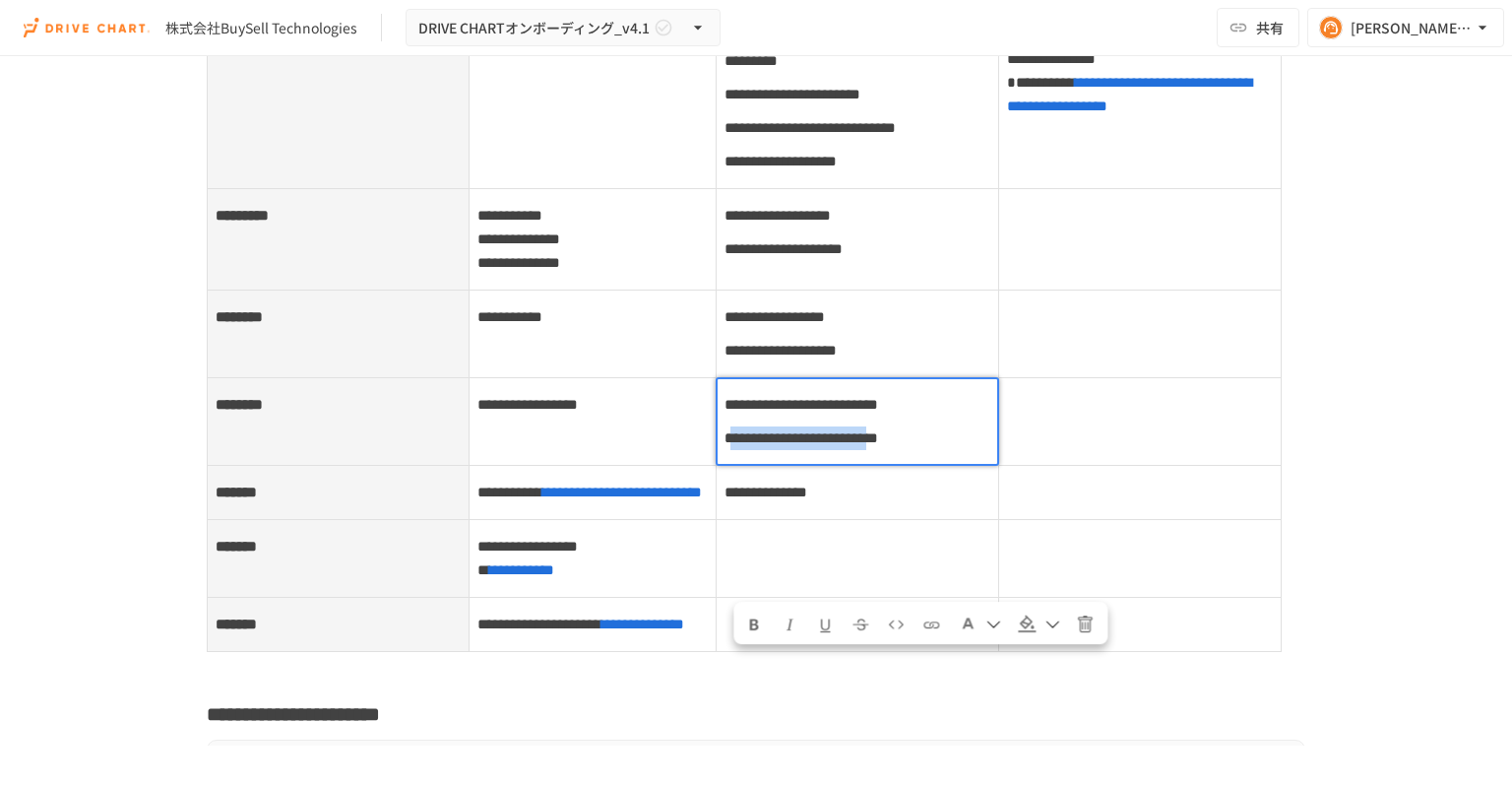 drag, startPoint x: 732, startPoint y: 671, endPoint x: 926, endPoint y: 669, distance: 194.01031 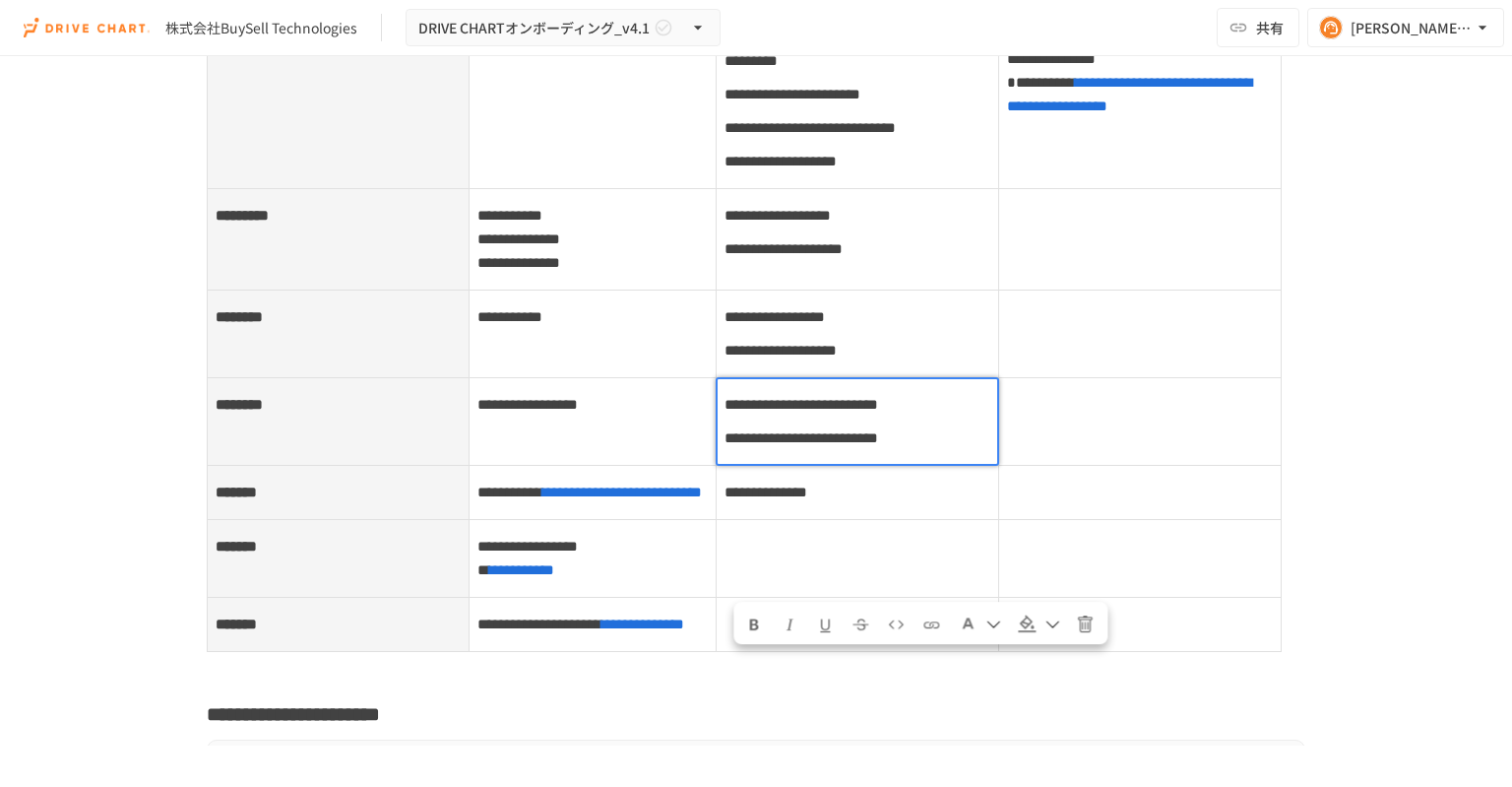 click on "**********" at bounding box center (856, 492) 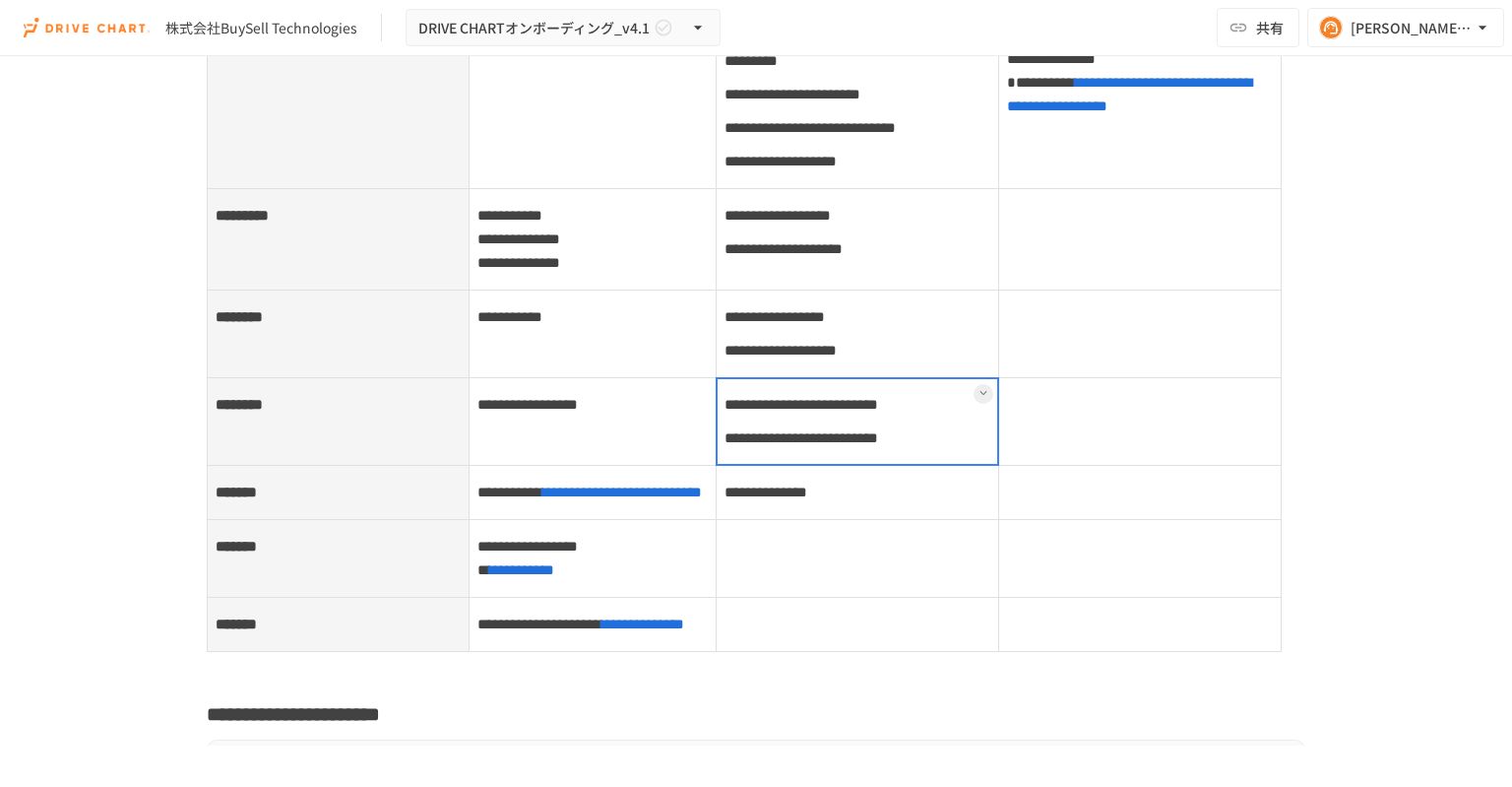 drag, startPoint x: 795, startPoint y: 606, endPoint x: 829, endPoint y: 609, distance: 34.132096 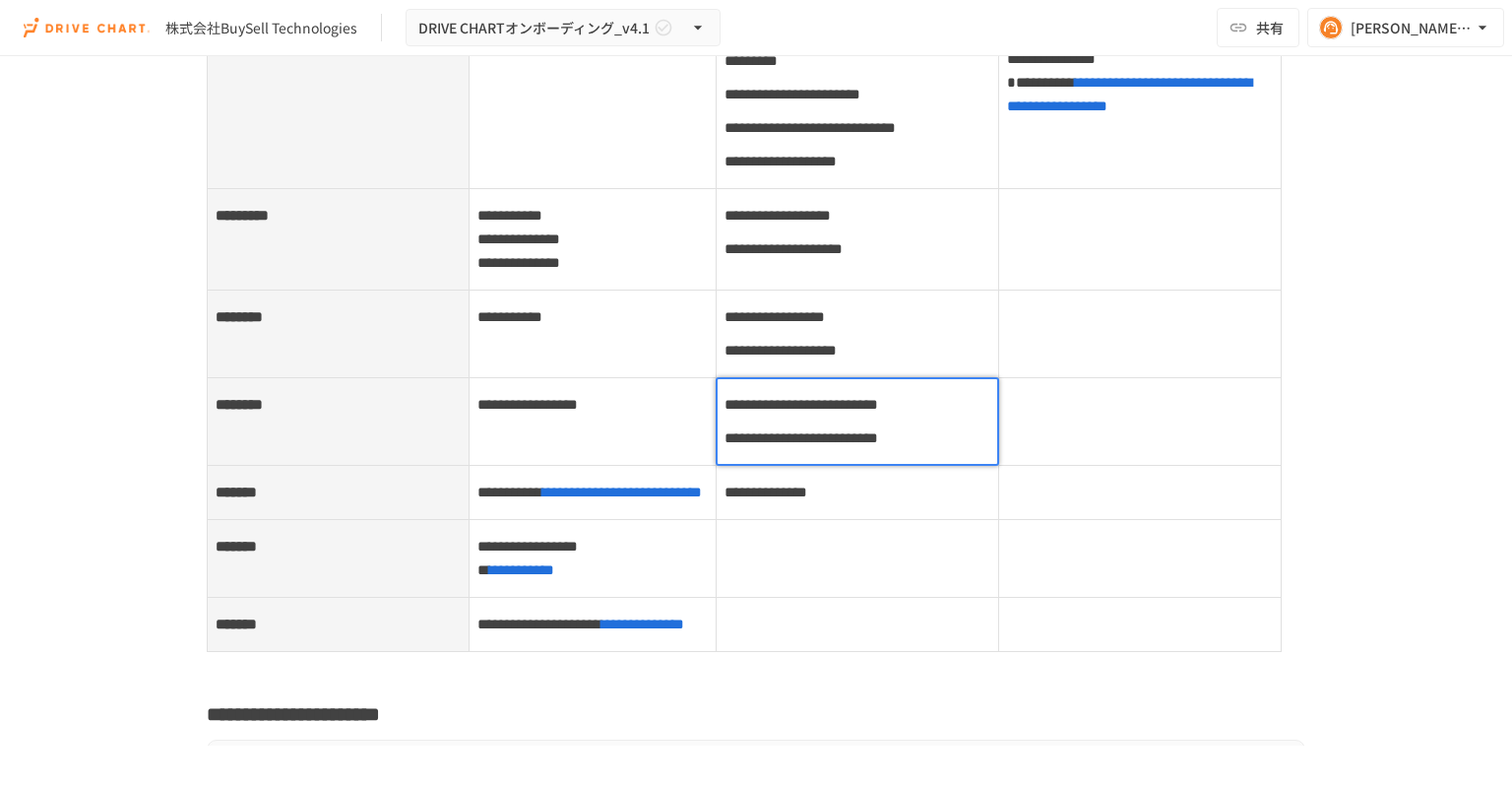 click on "**********" at bounding box center [763, 404] 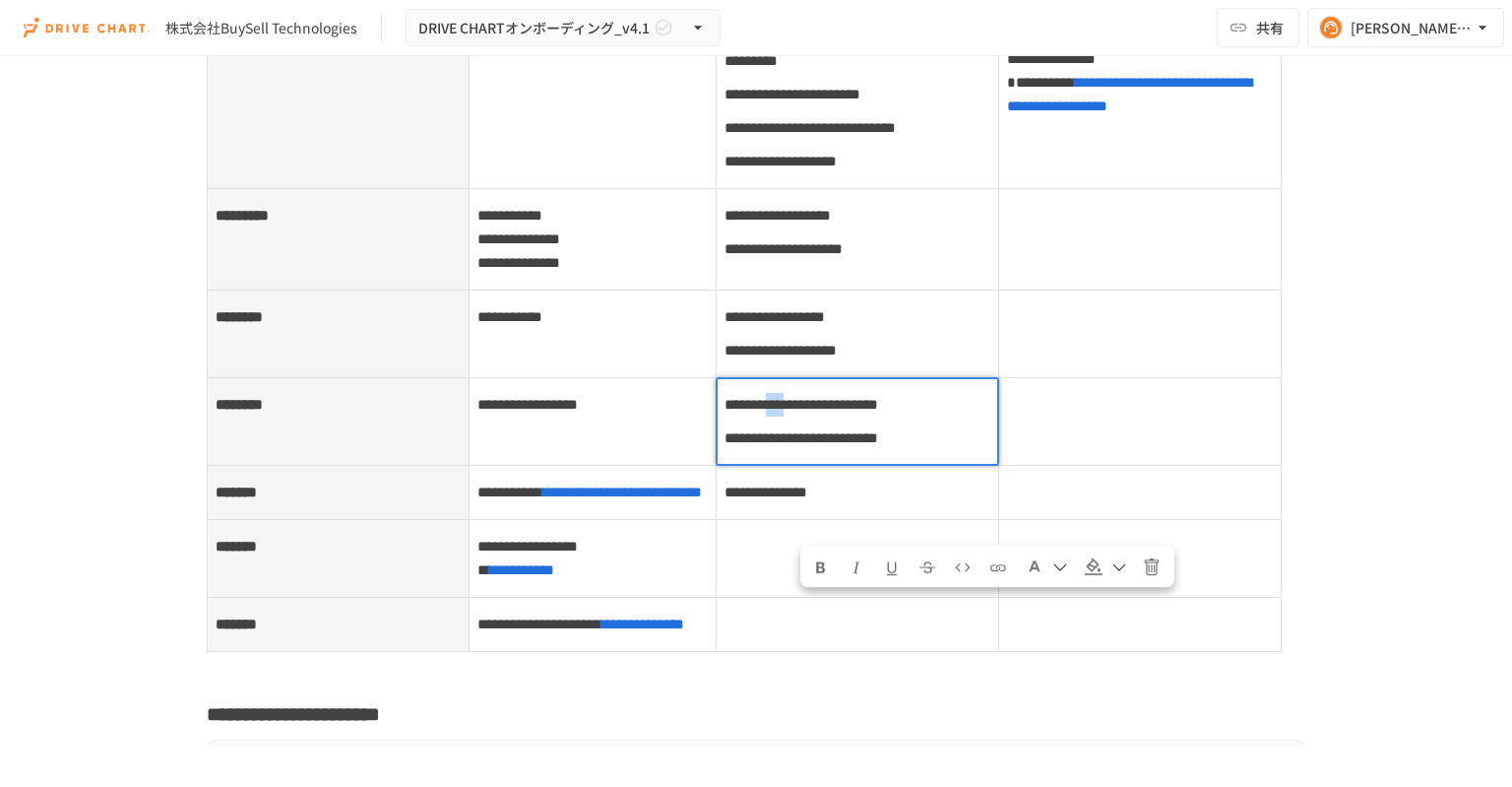 drag, startPoint x: 796, startPoint y: 610, endPoint x: 843, endPoint y: 606, distance: 47.169906 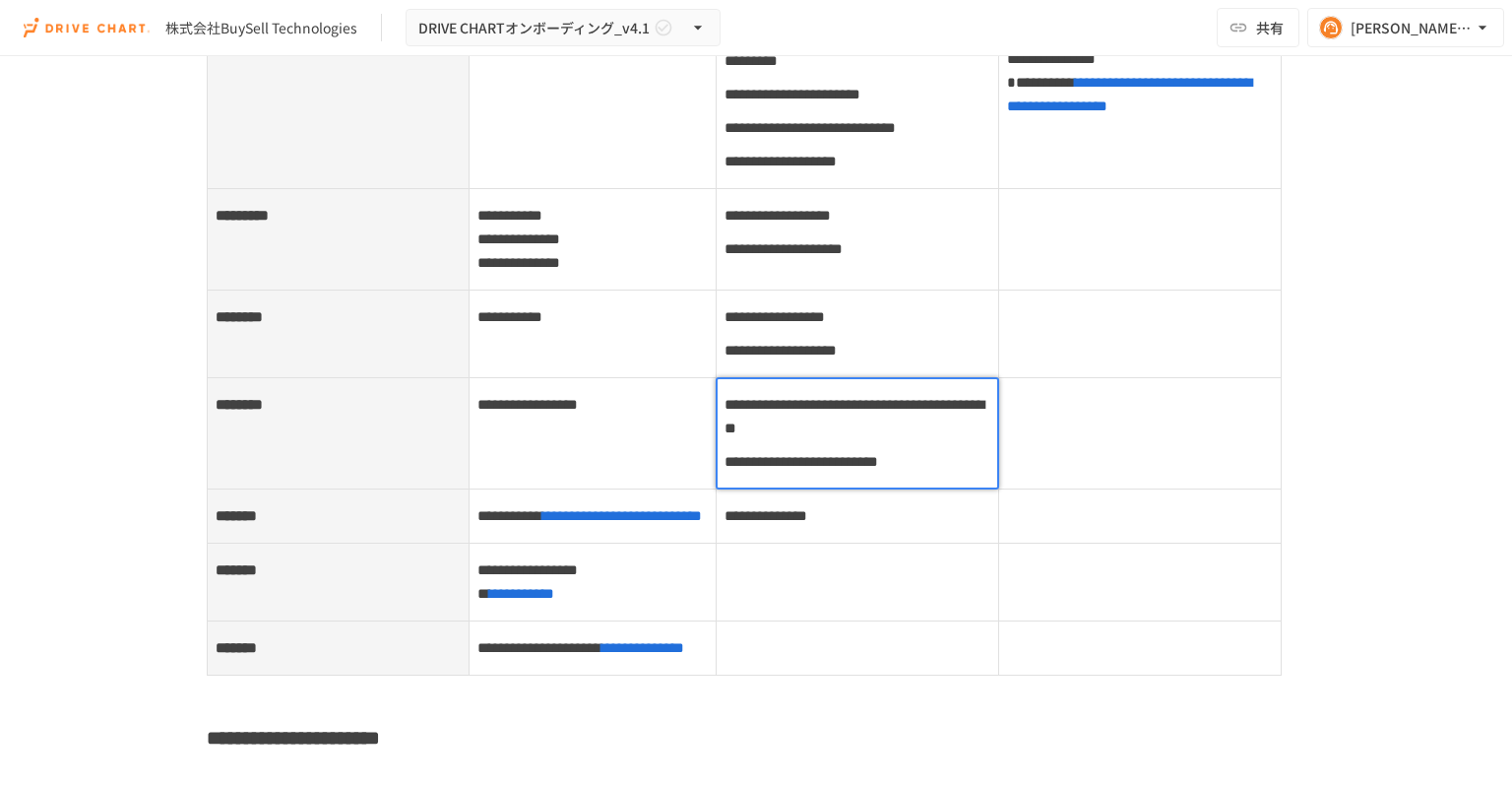 click on "**********" at bounding box center (801, 461) 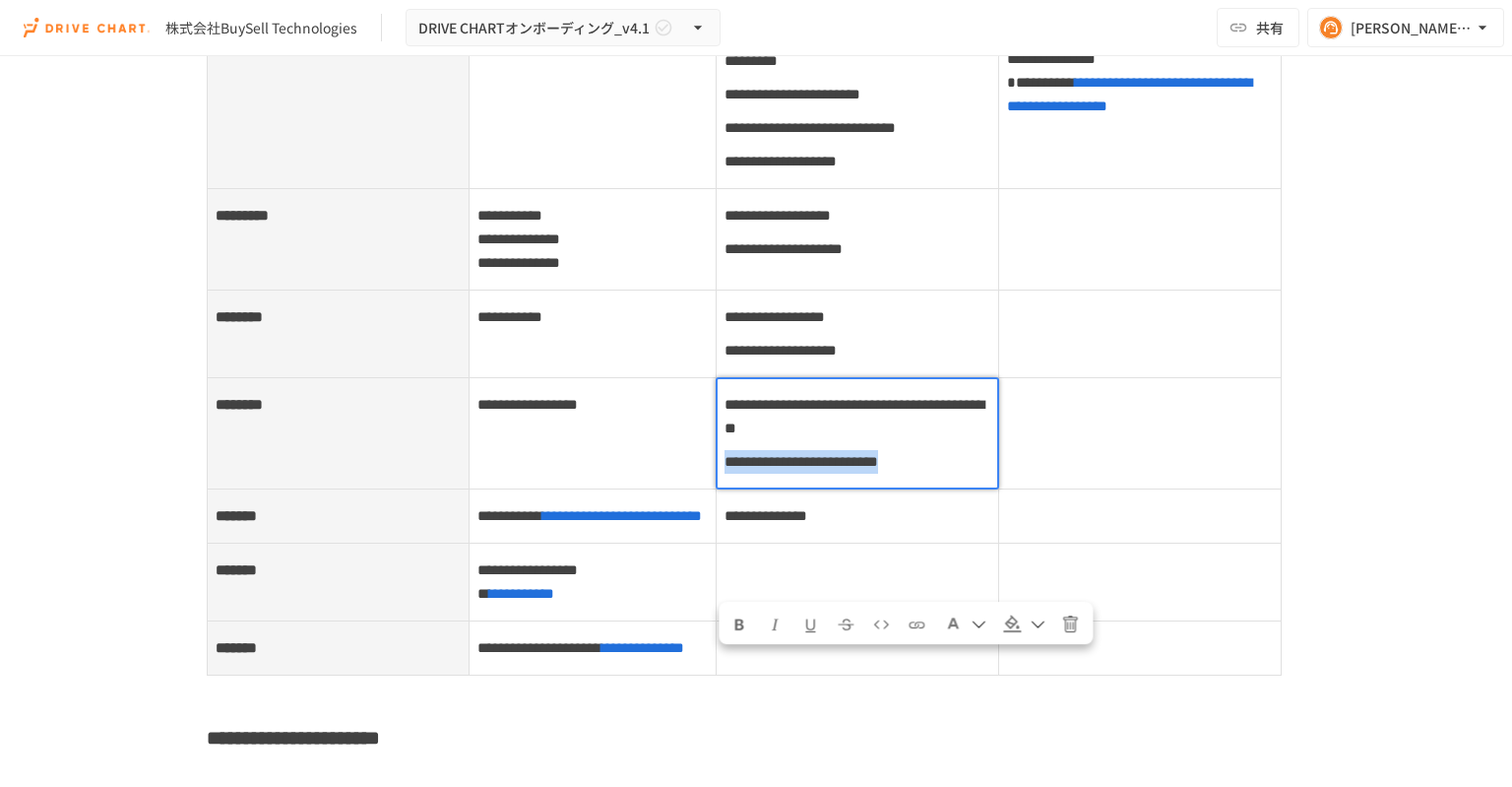 drag, startPoint x: 965, startPoint y: 672, endPoint x: 688, endPoint y: 673, distance: 277.00181 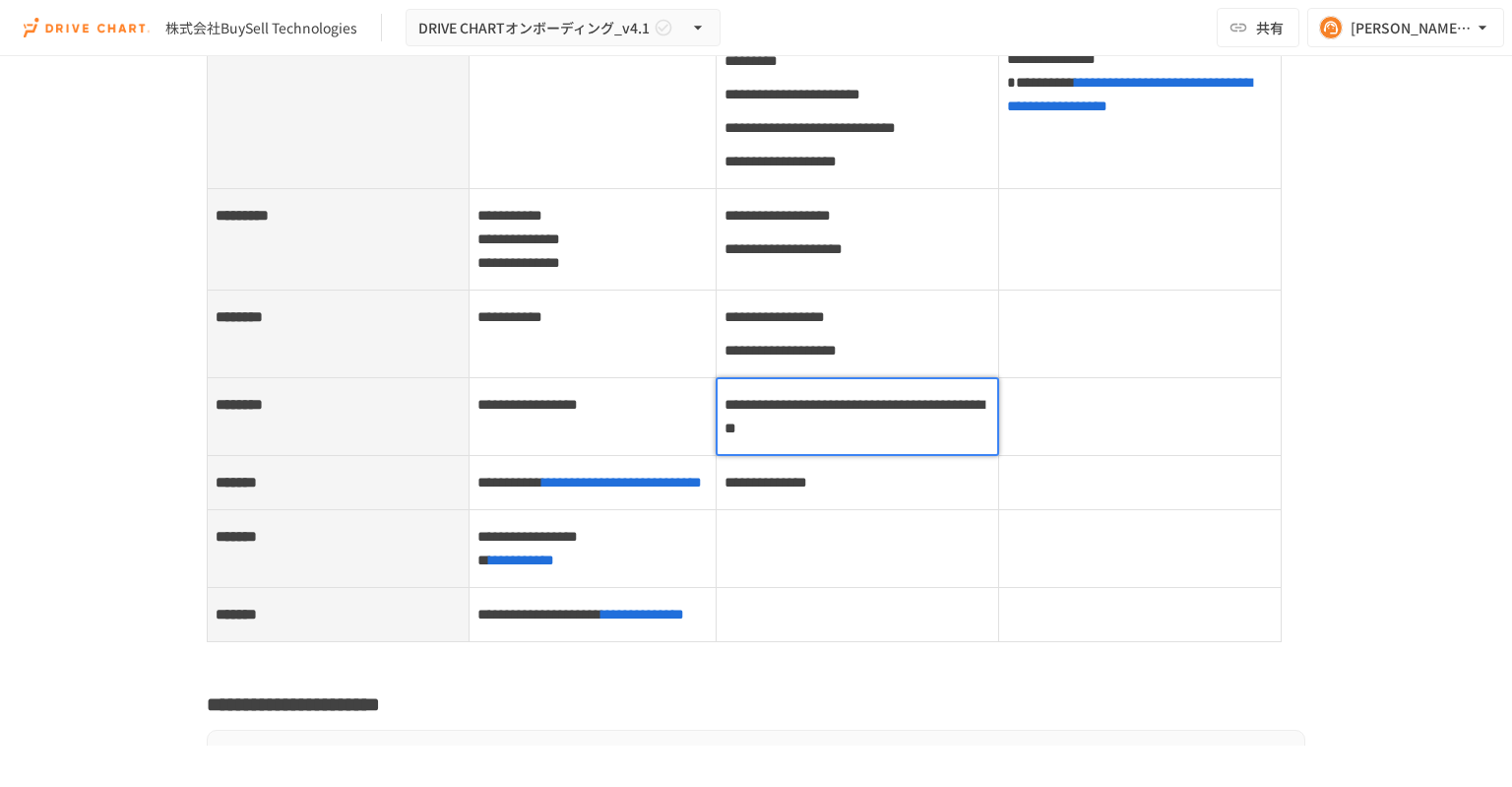 click on "**********" at bounding box center (822, 404) 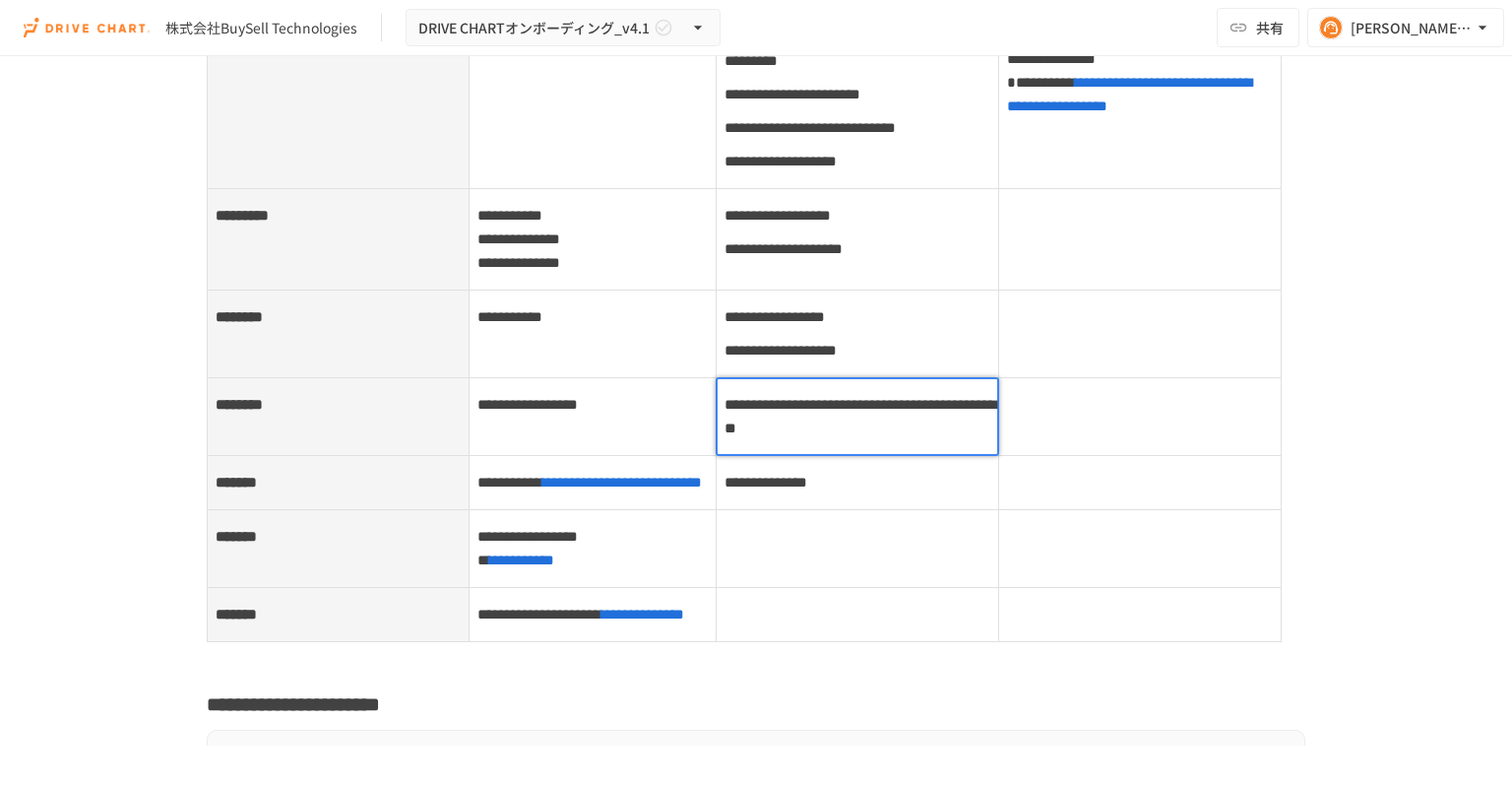 click on "*******" at bounding box center [860, 416] 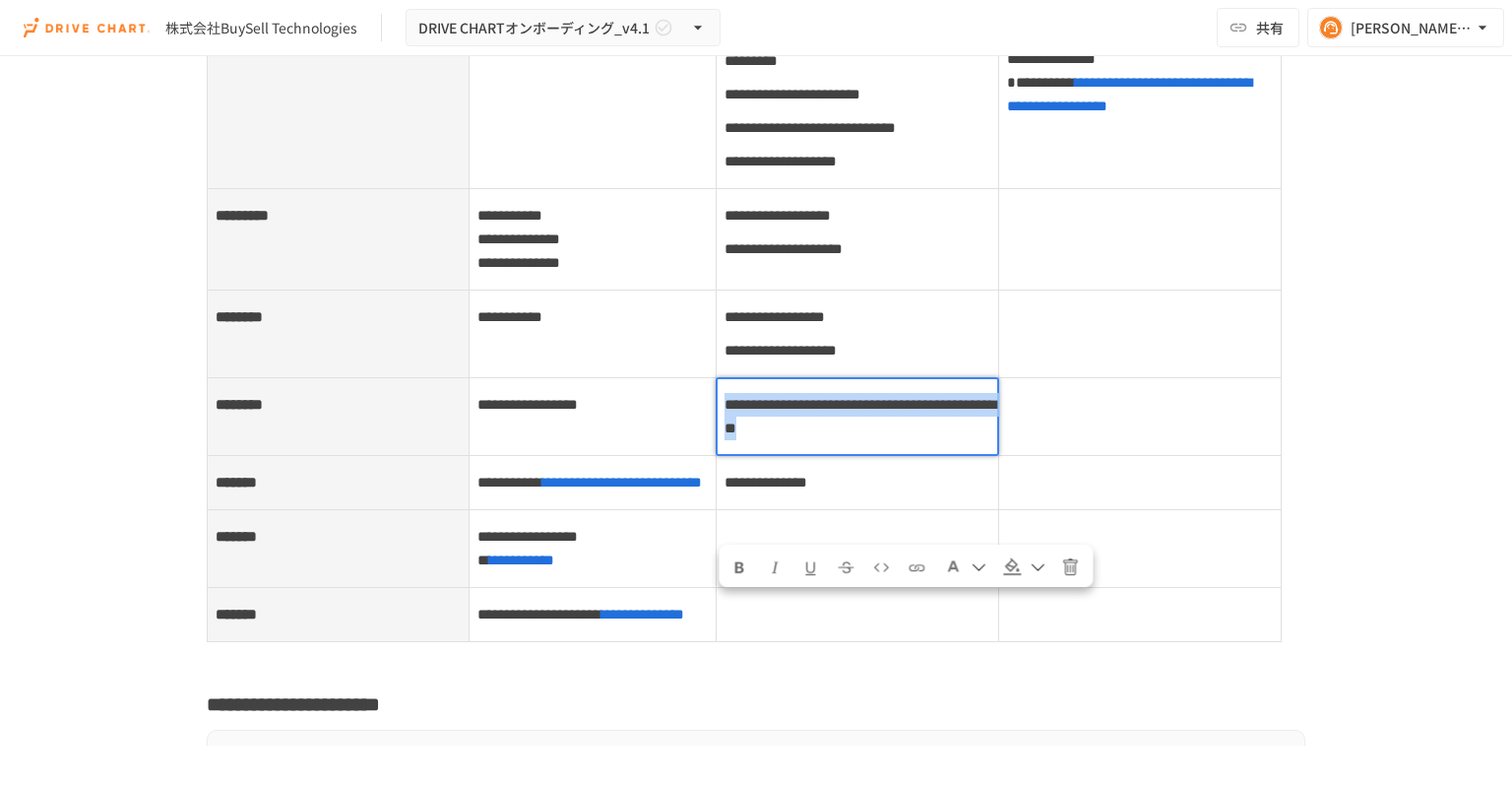 drag, startPoint x: 945, startPoint y: 633, endPoint x: 665, endPoint y: 612, distance: 280.7864 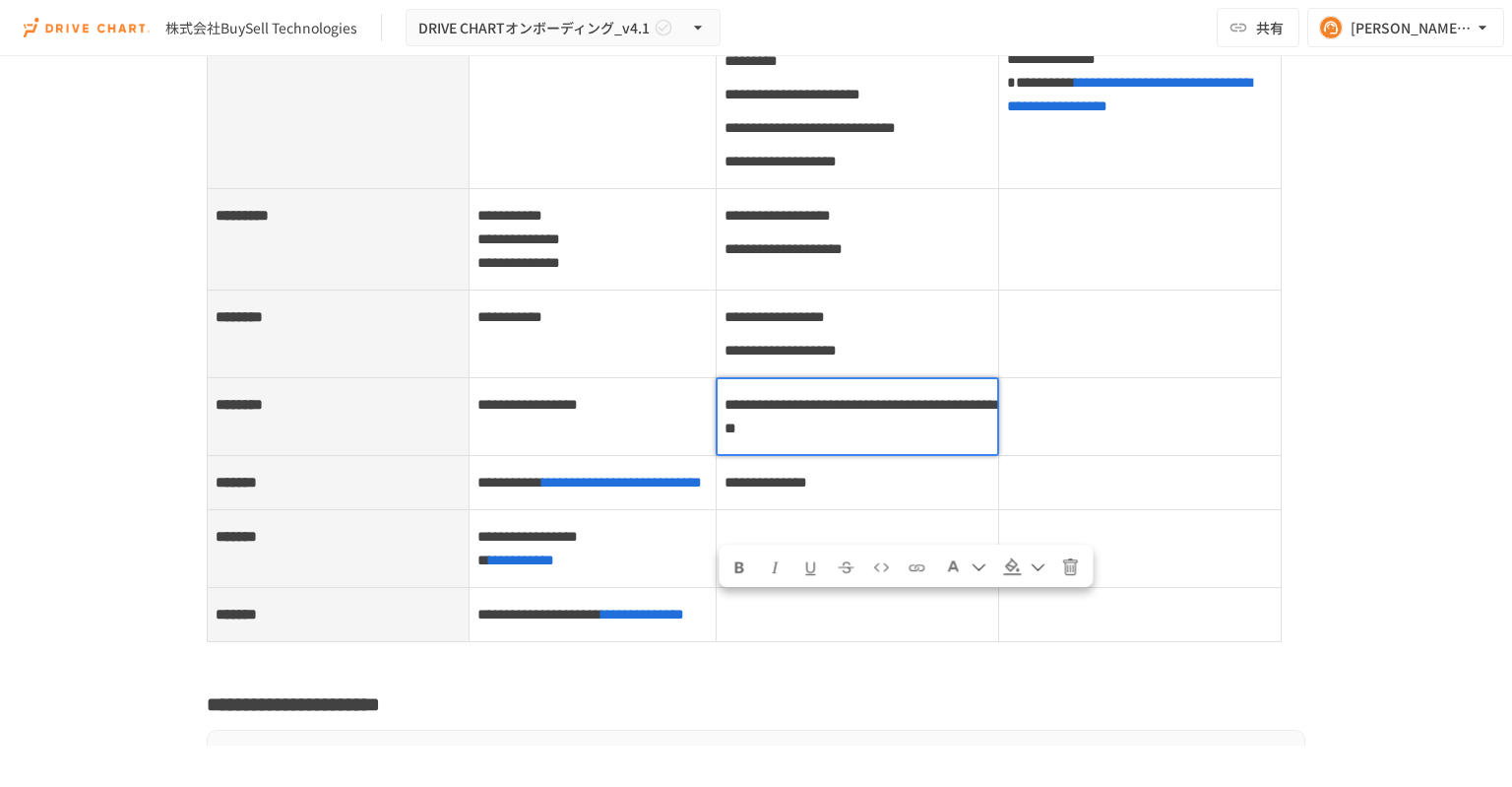 click at bounding box center [1139, 416] 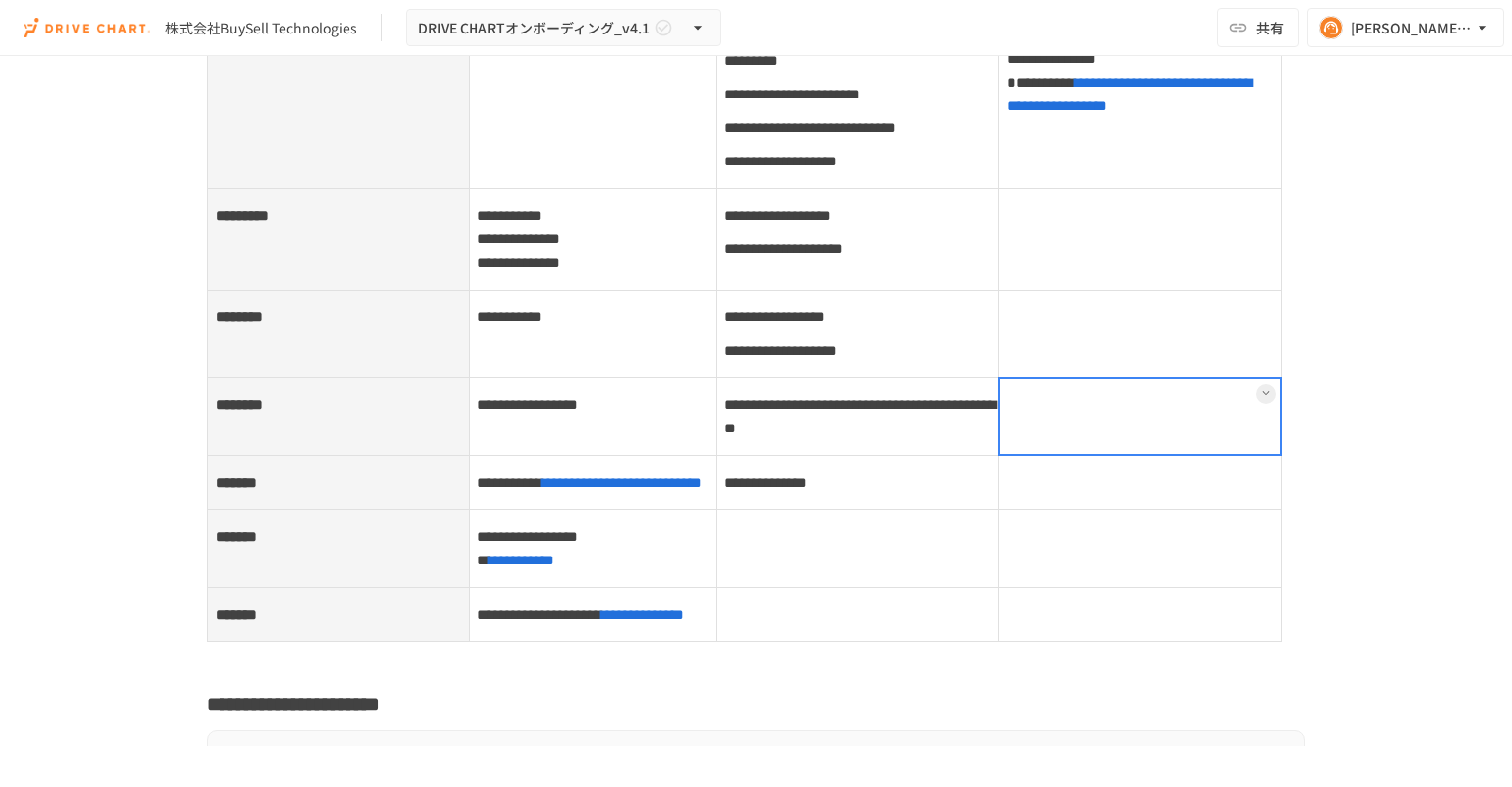 click on "**********" at bounding box center (756, -3392) 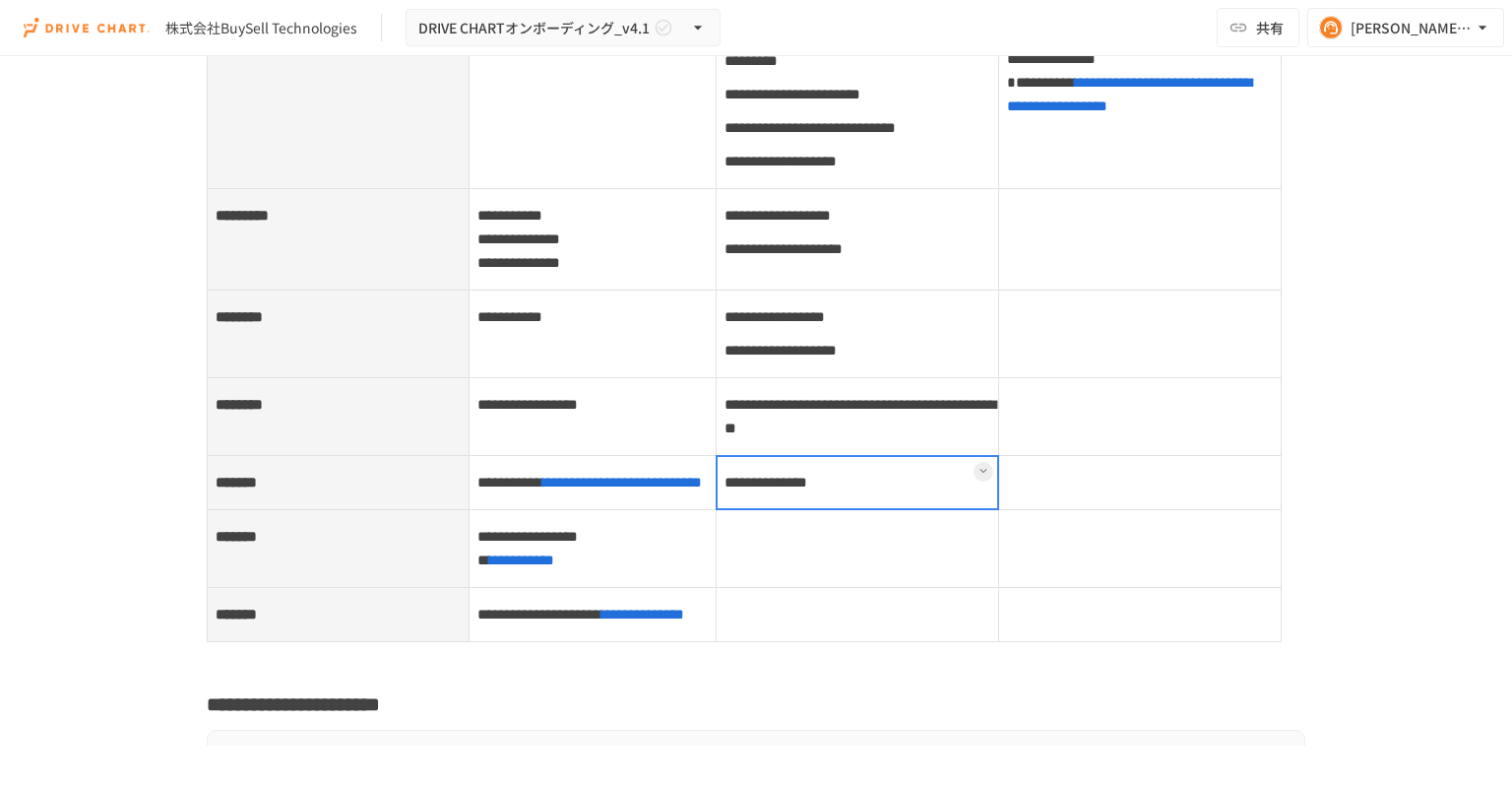 click on "**********" at bounding box center [856, 482] 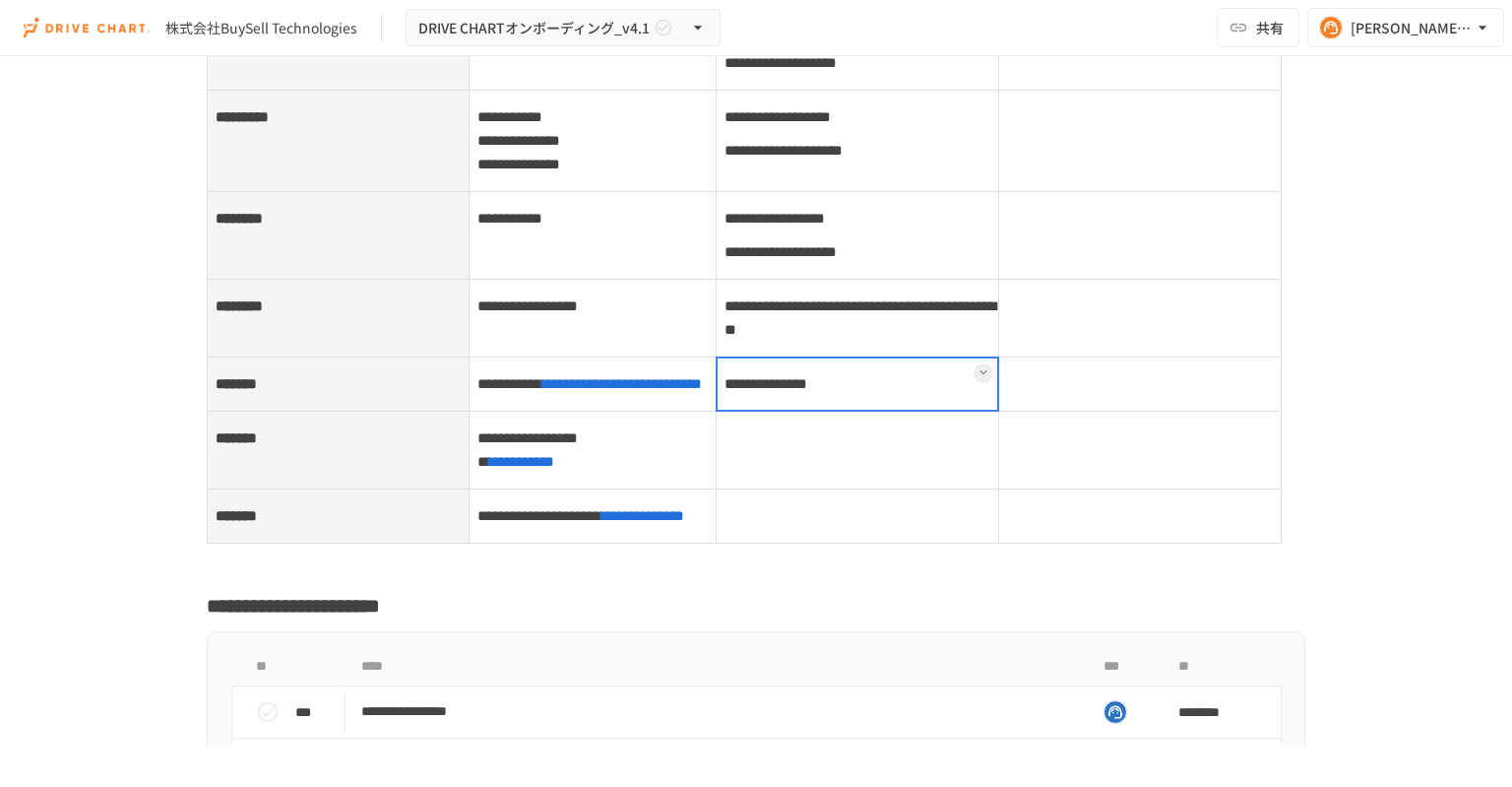 click at bounding box center (857, 384) 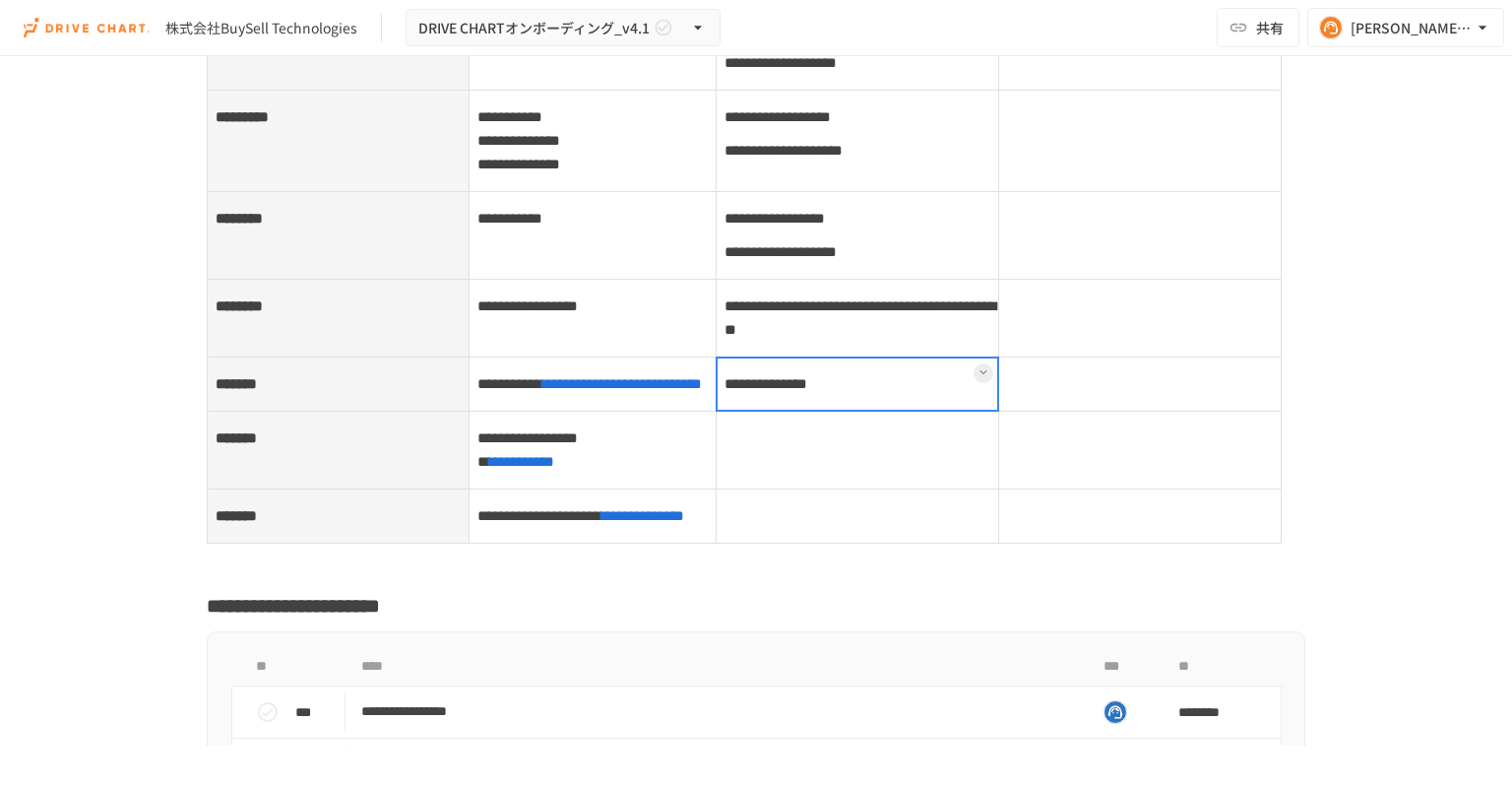 click at bounding box center (857, 384) 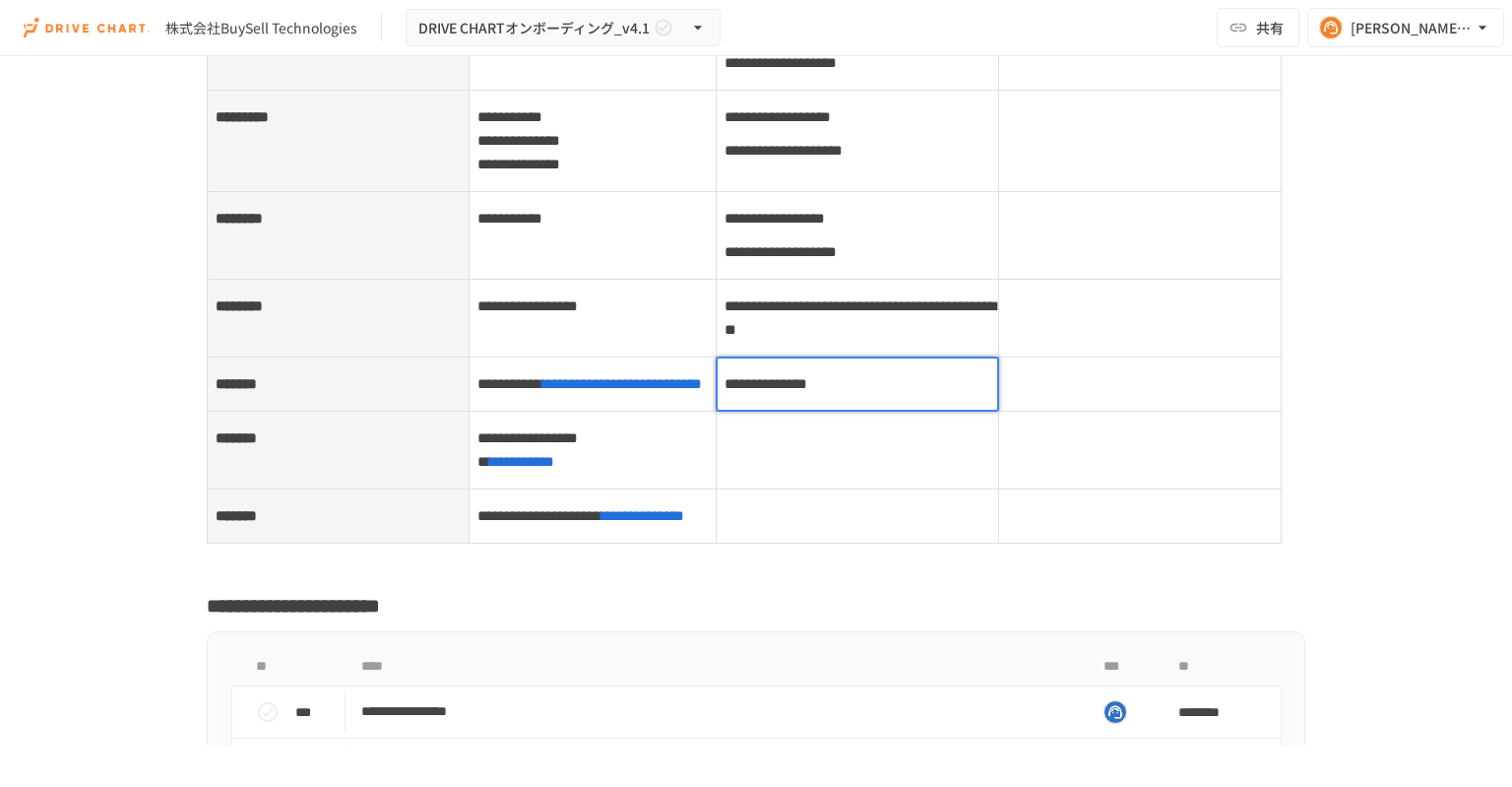 click on "**********" at bounding box center (857, 384) 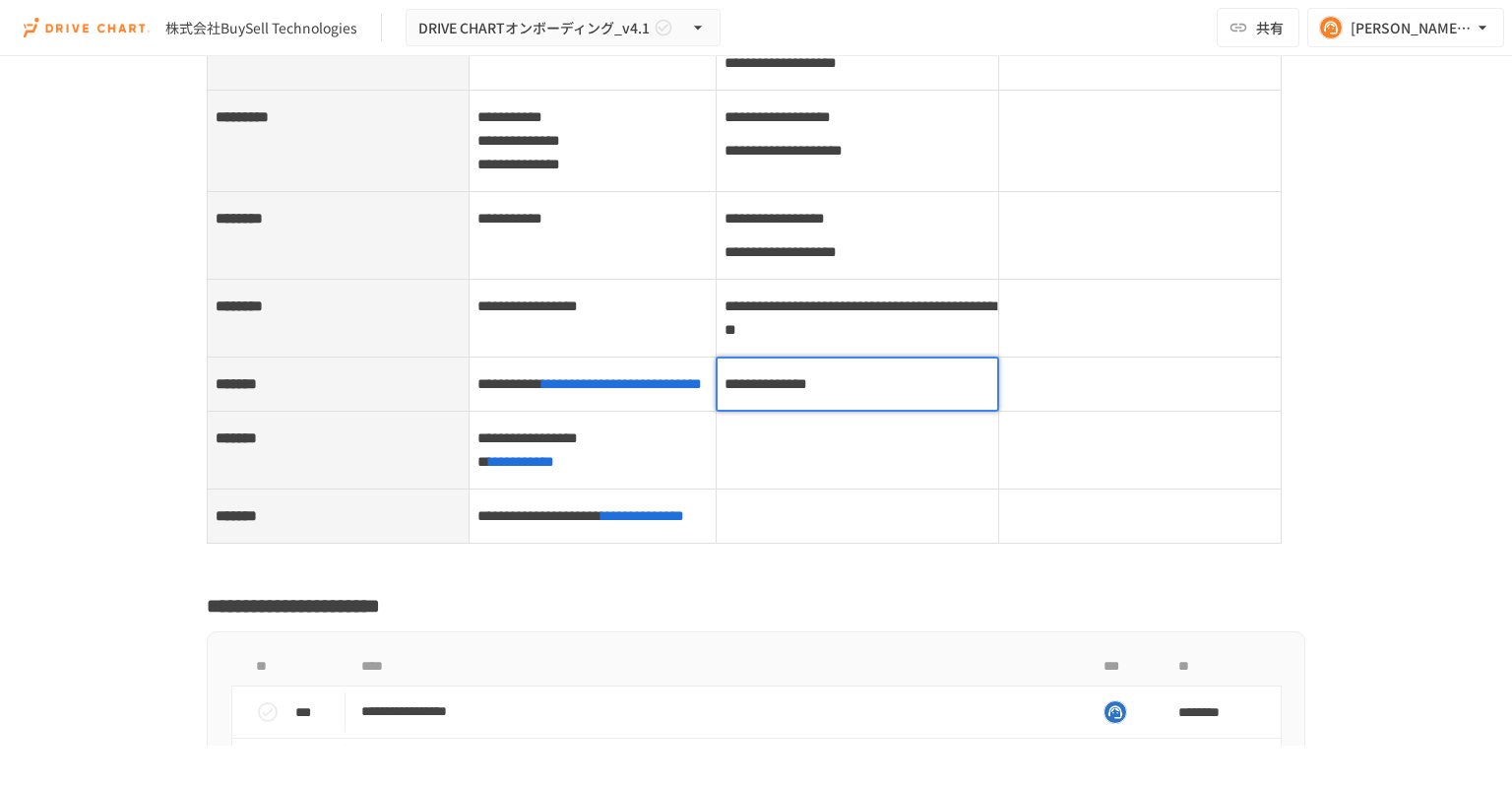 type 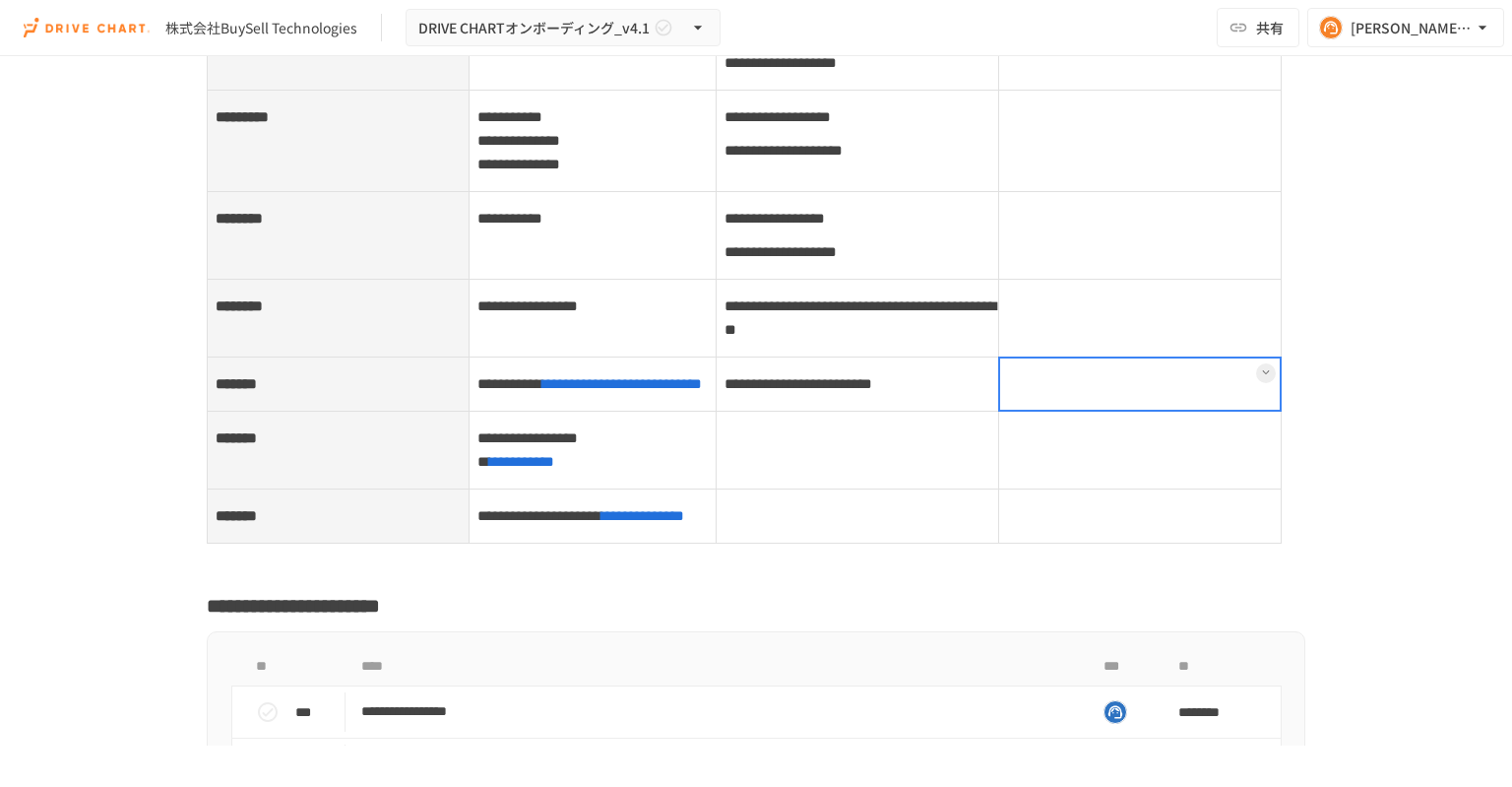 click at bounding box center (1139, 383) 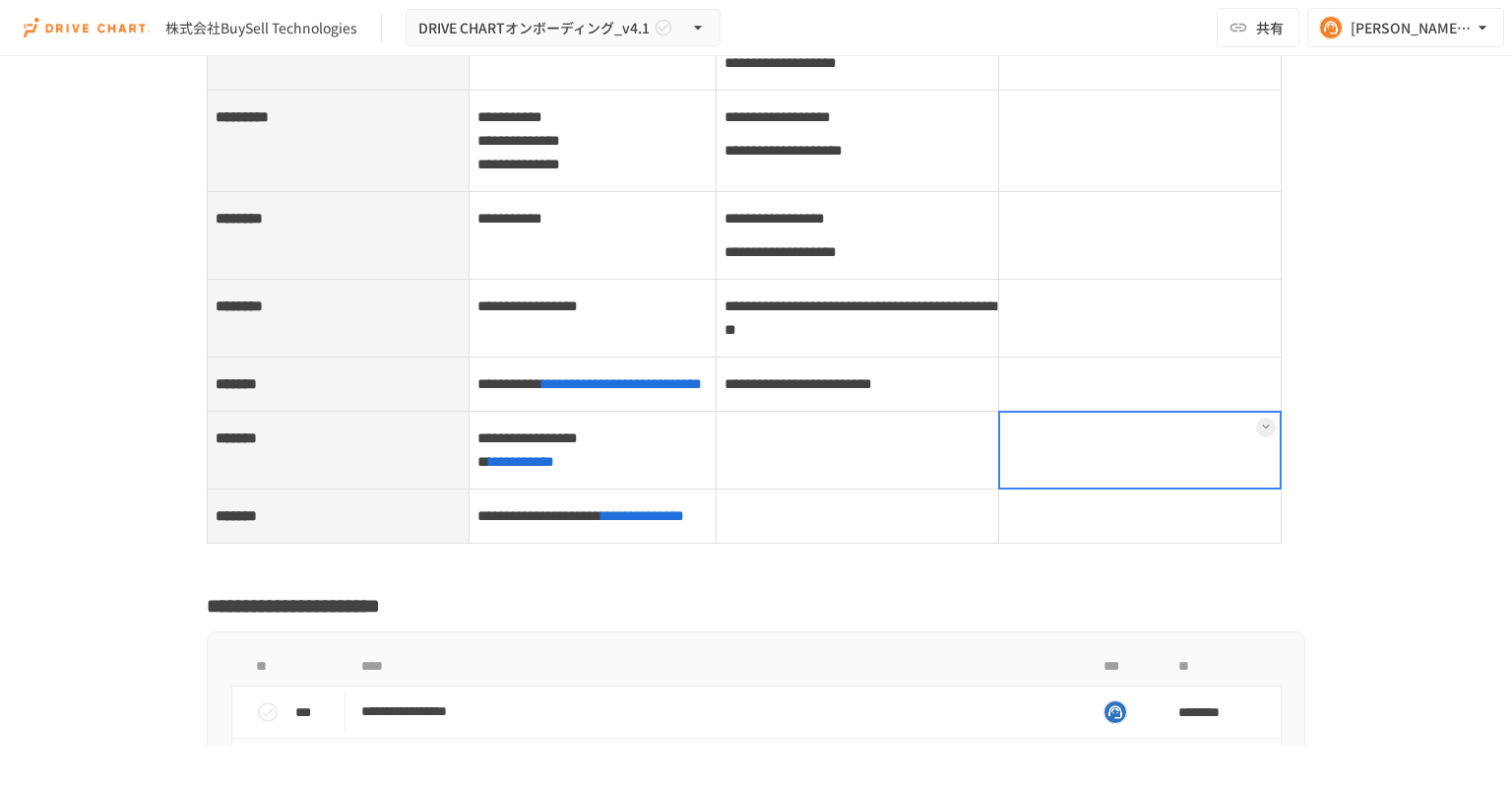 click on "**********" at bounding box center [856, 317] 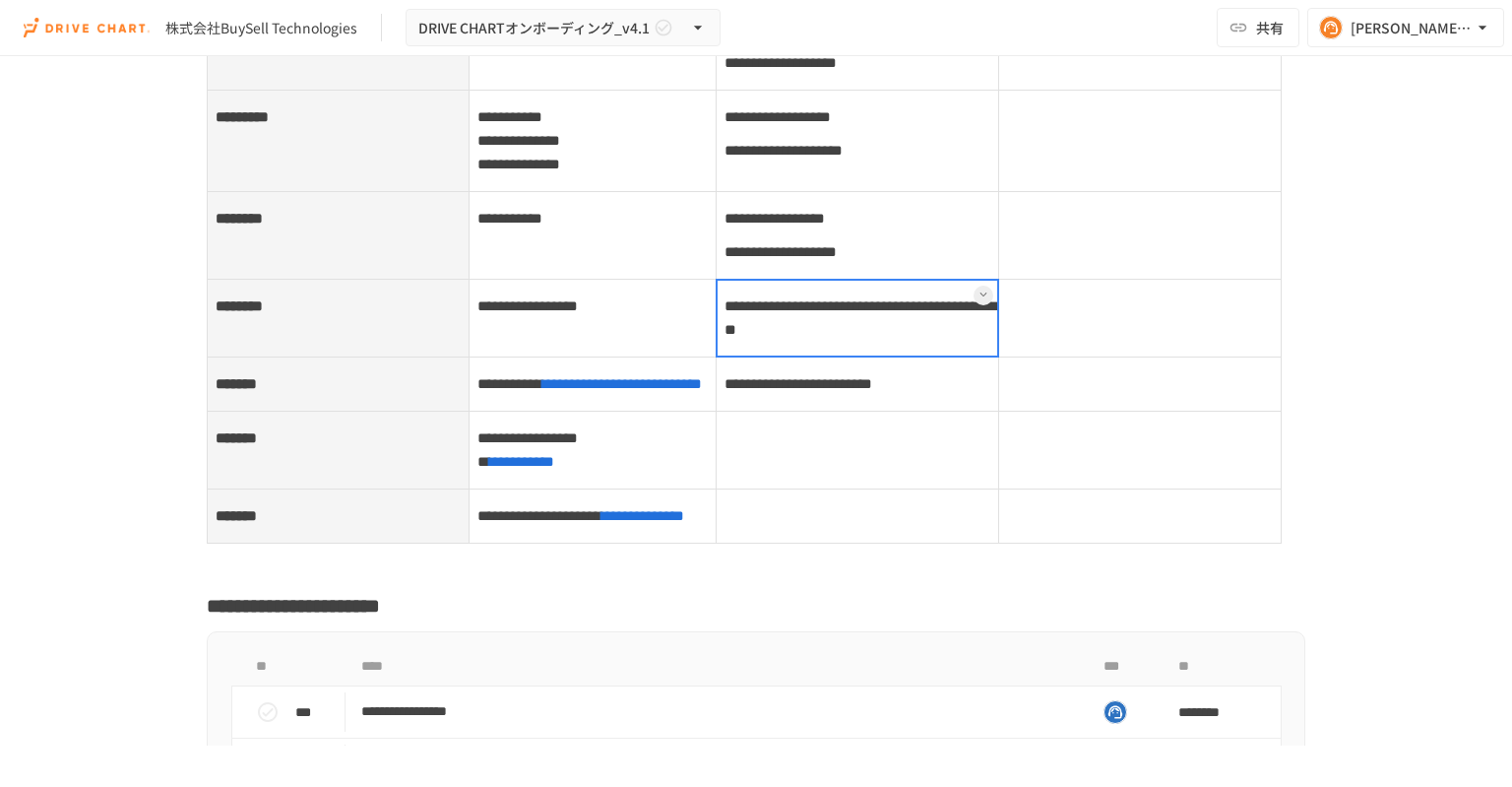 click on "**********" at bounding box center (856, 140) 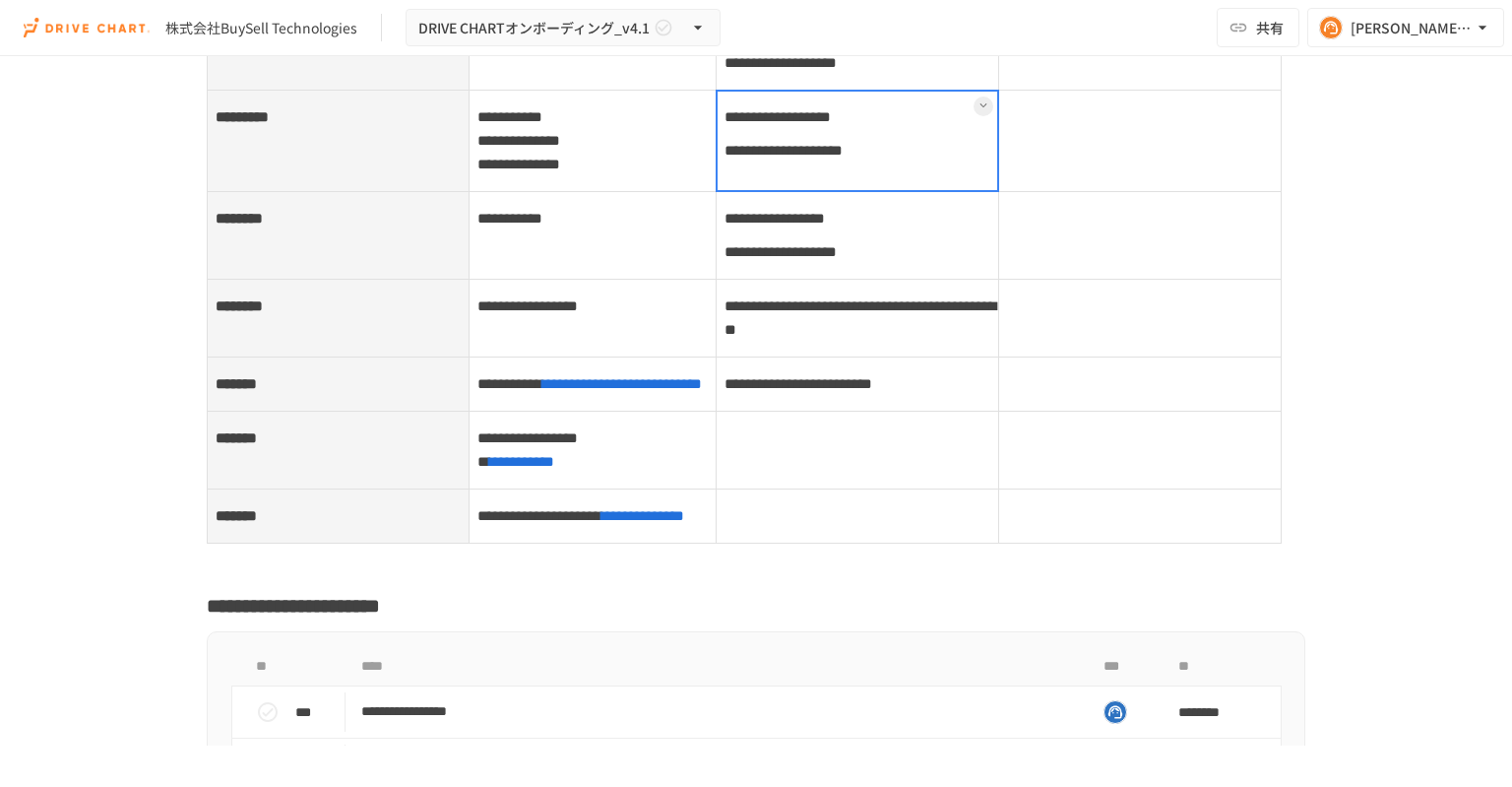 click at bounding box center (857, 141) 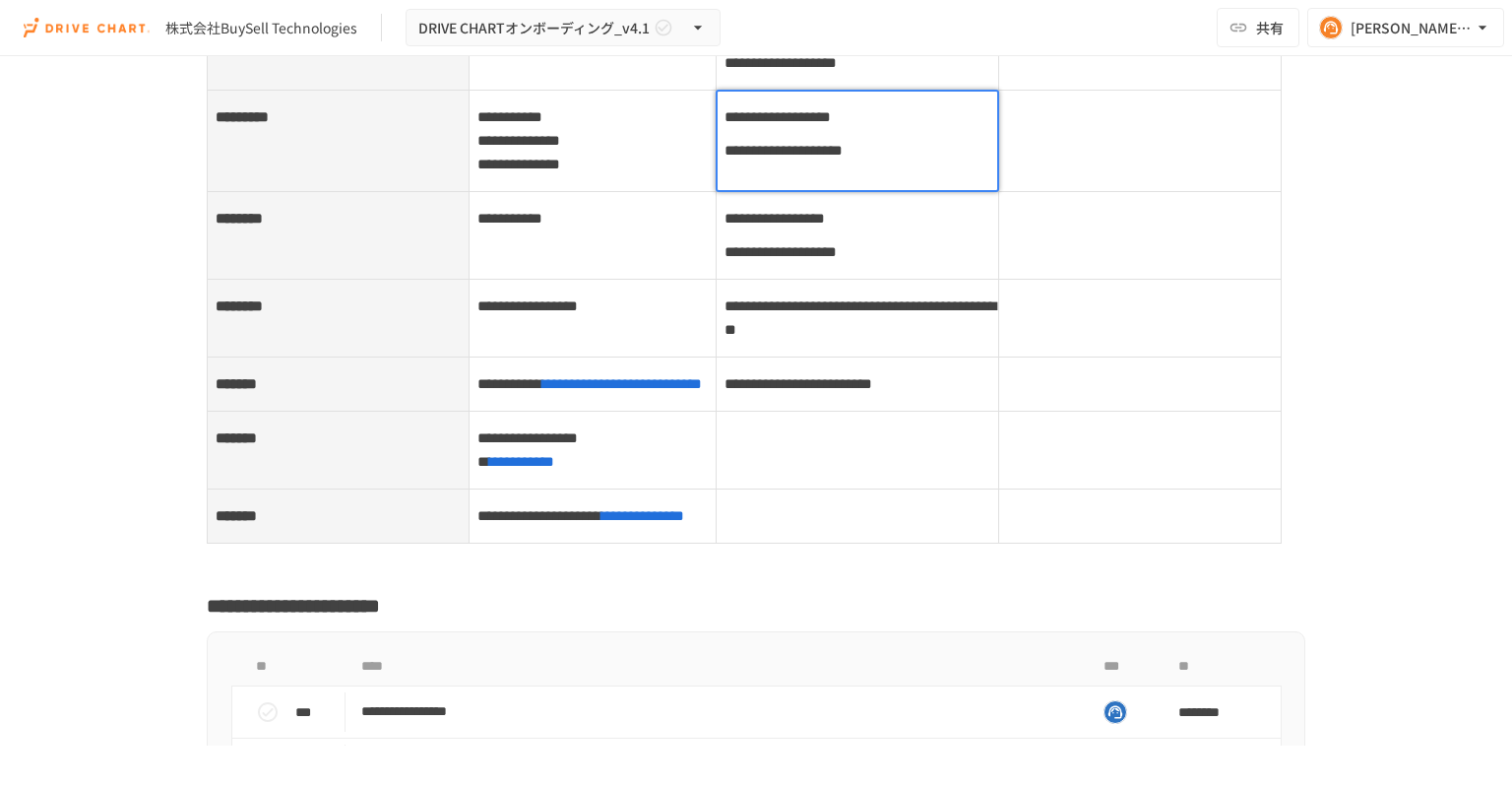 click on "**********" at bounding box center [857, 151] 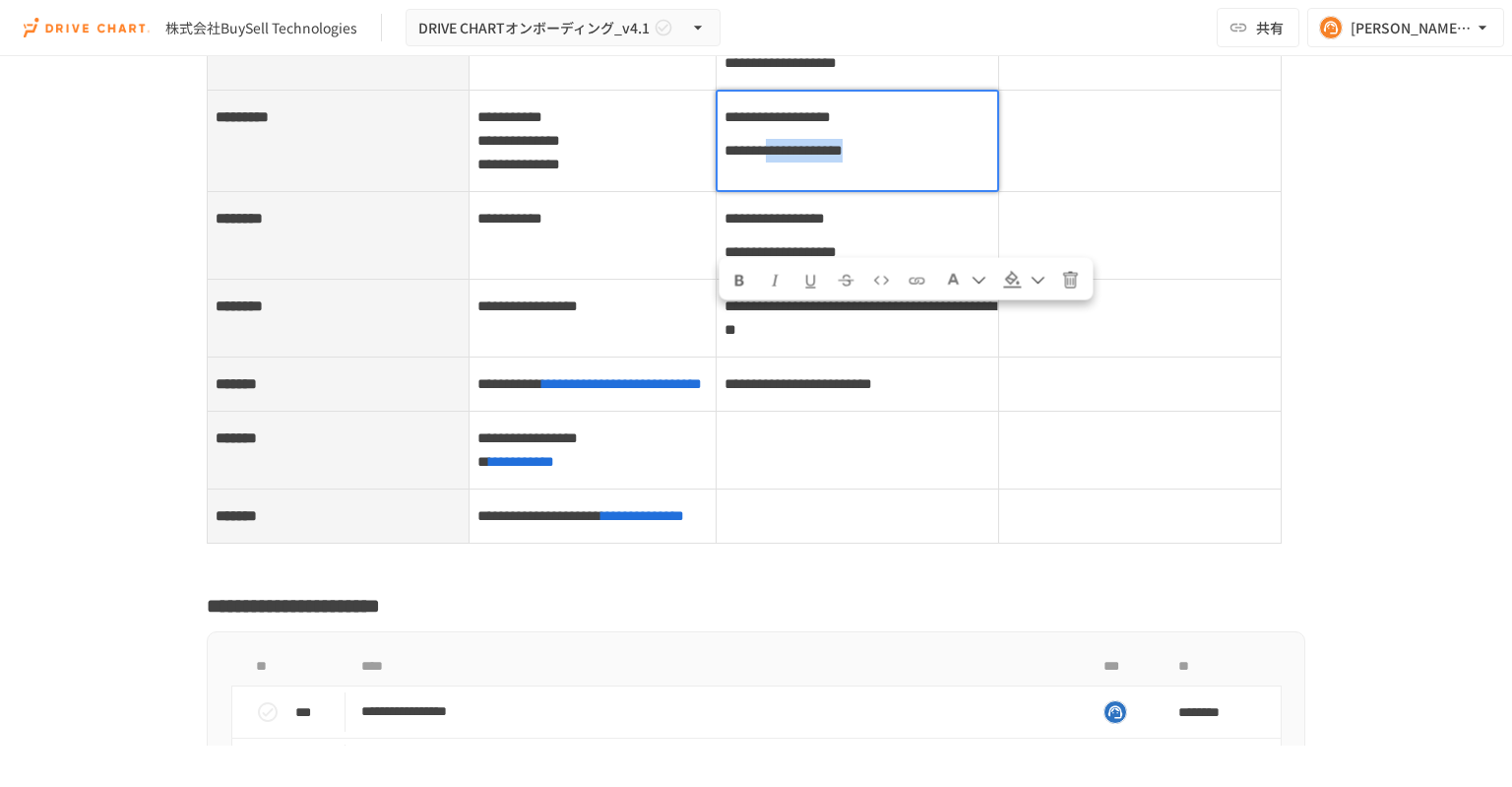 drag, startPoint x: 835, startPoint y: 354, endPoint x: 818, endPoint y: 318, distance: 39.812058 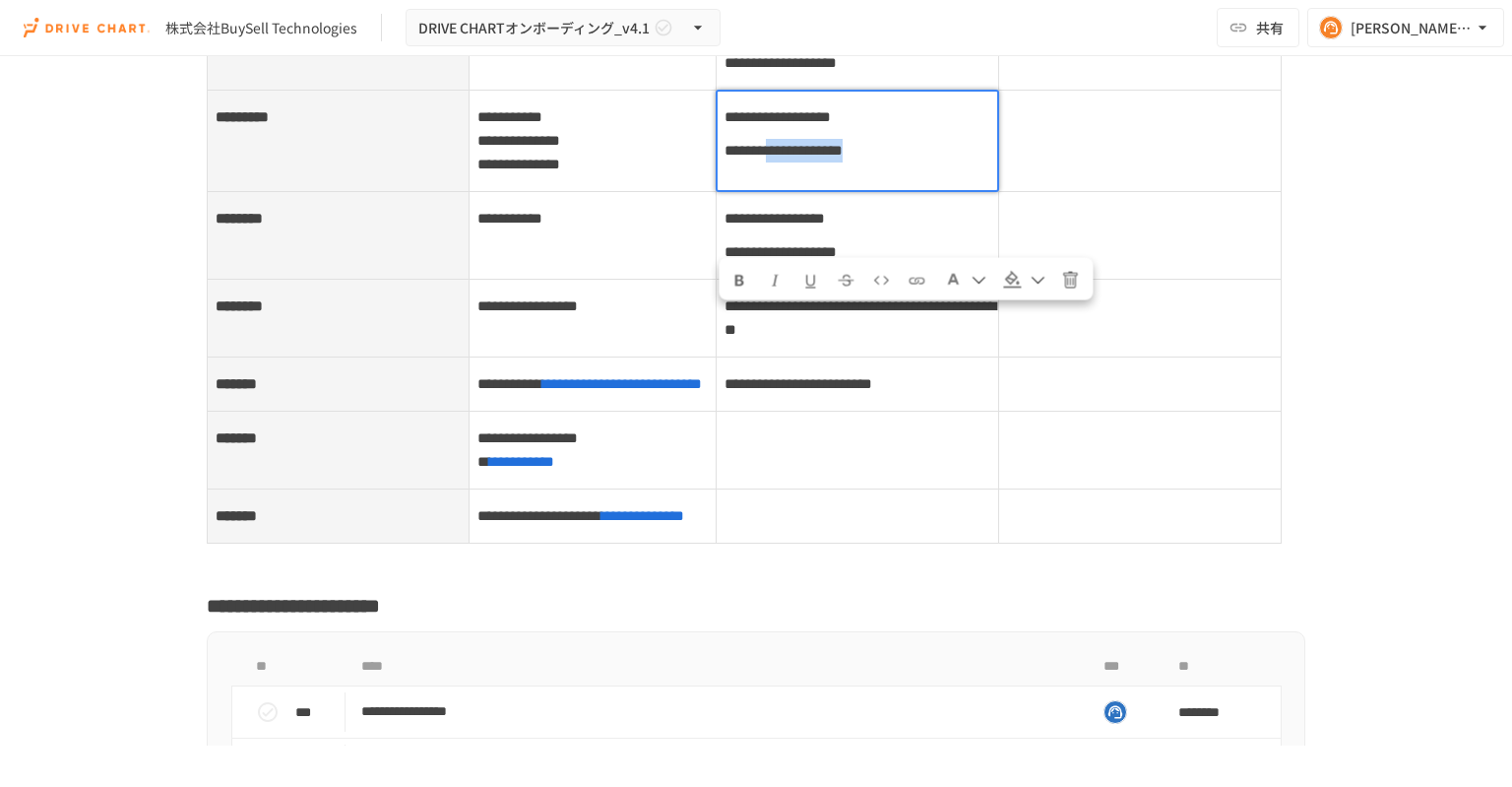 click on "**********" at bounding box center (857, 151) 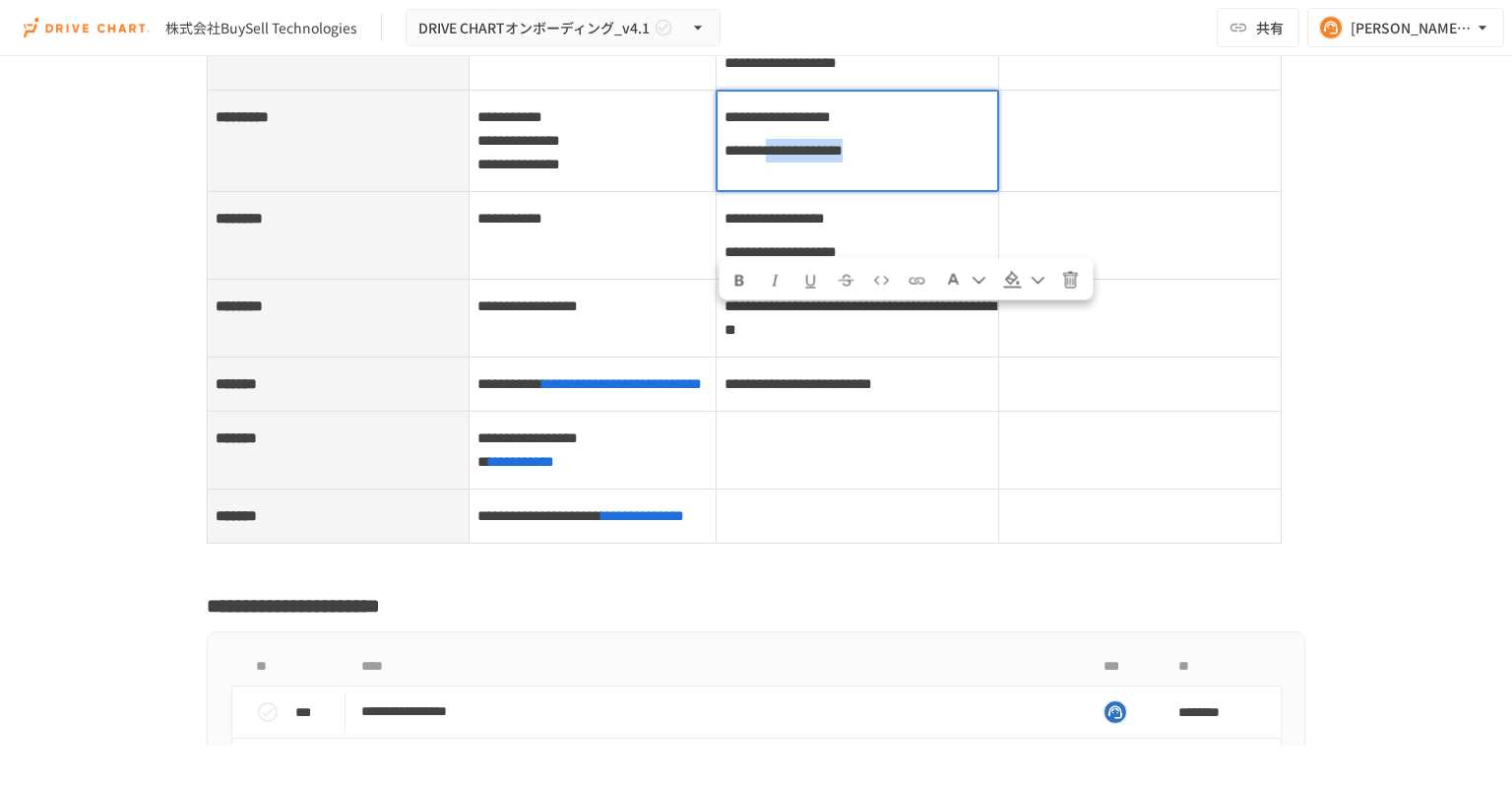 click on "**********" at bounding box center (857, 151) 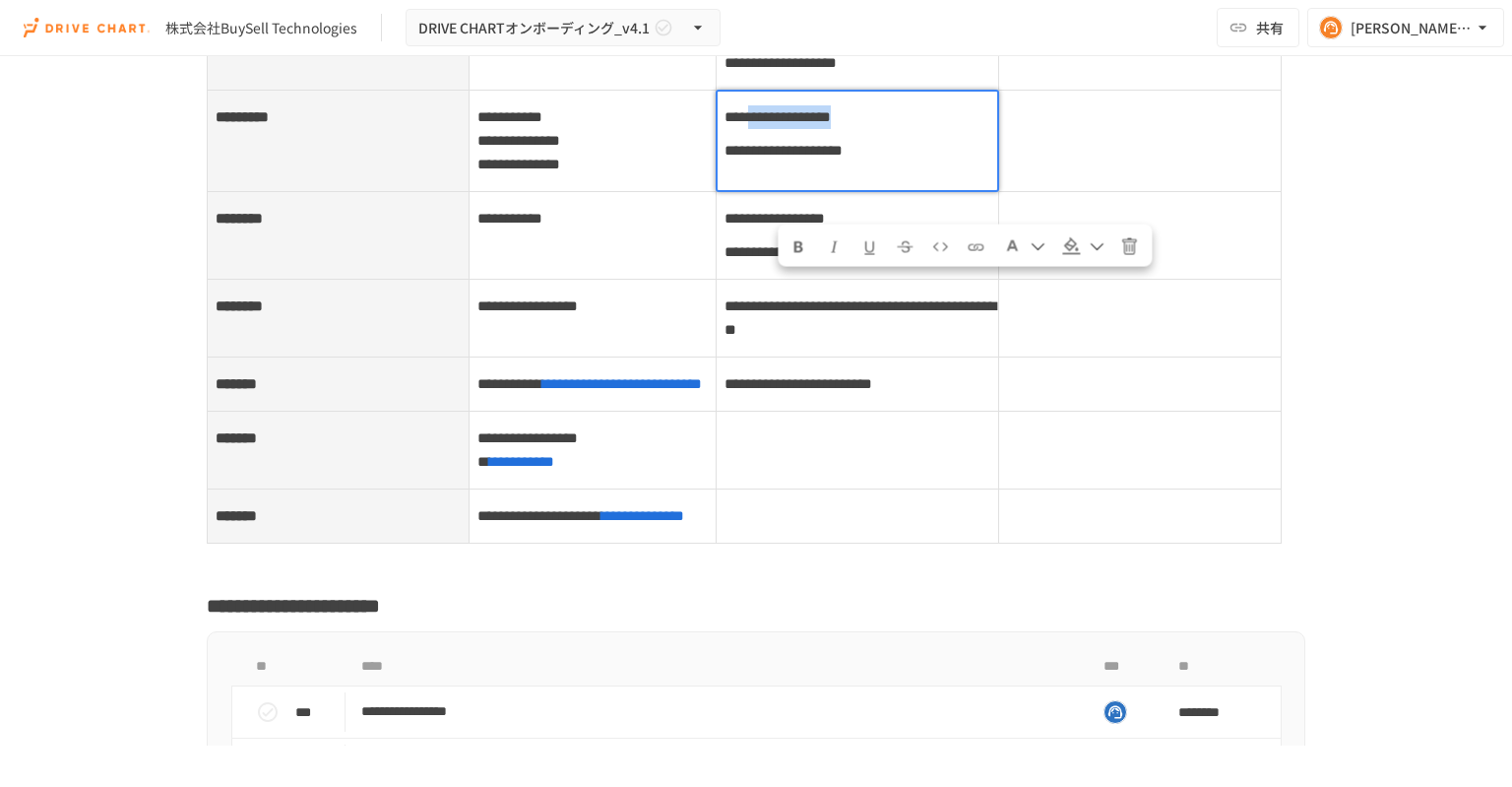 drag, startPoint x: 772, startPoint y: 286, endPoint x: 970, endPoint y: 295, distance: 198.20444 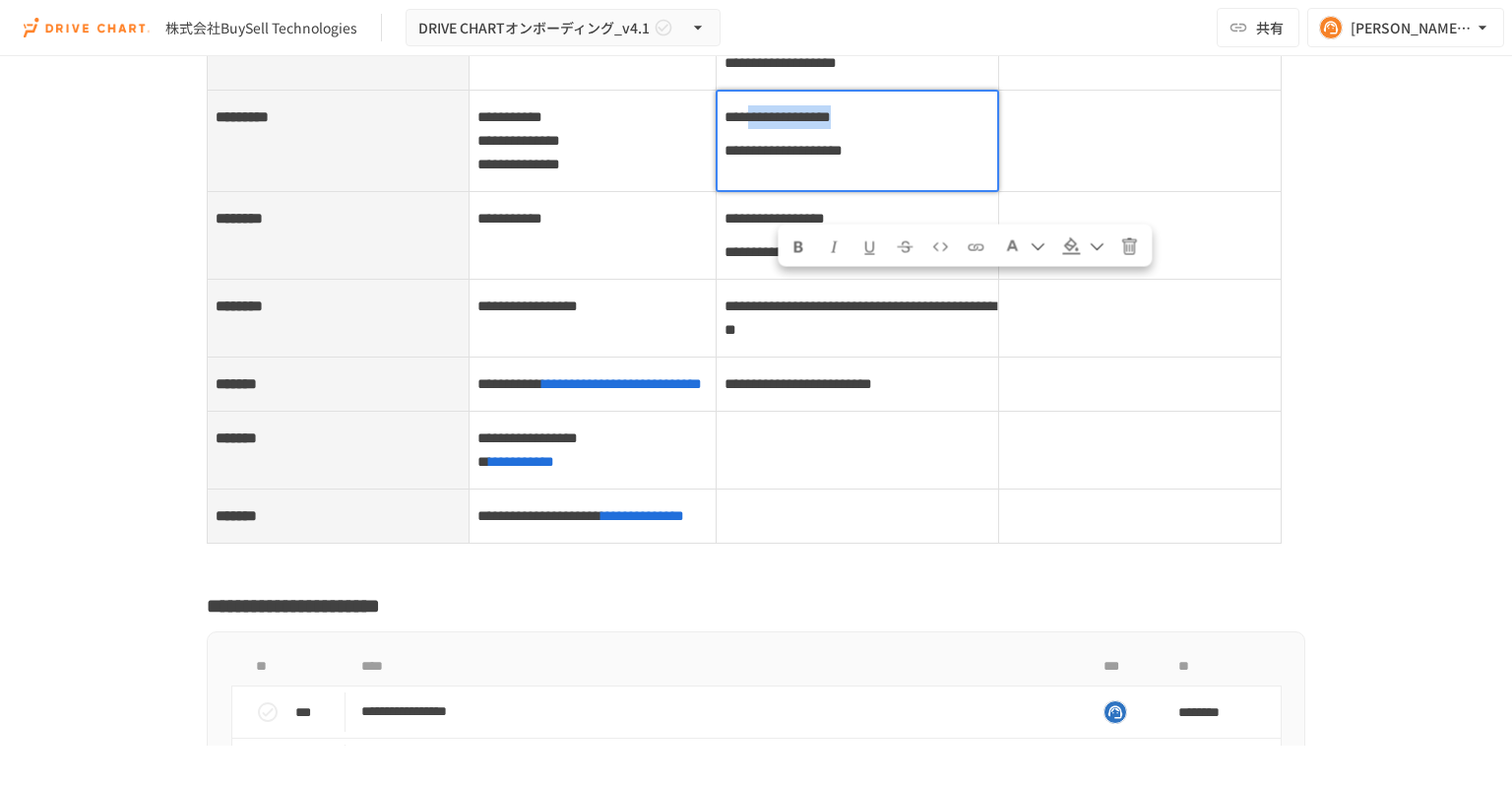 click on "**********" at bounding box center [778, 116] 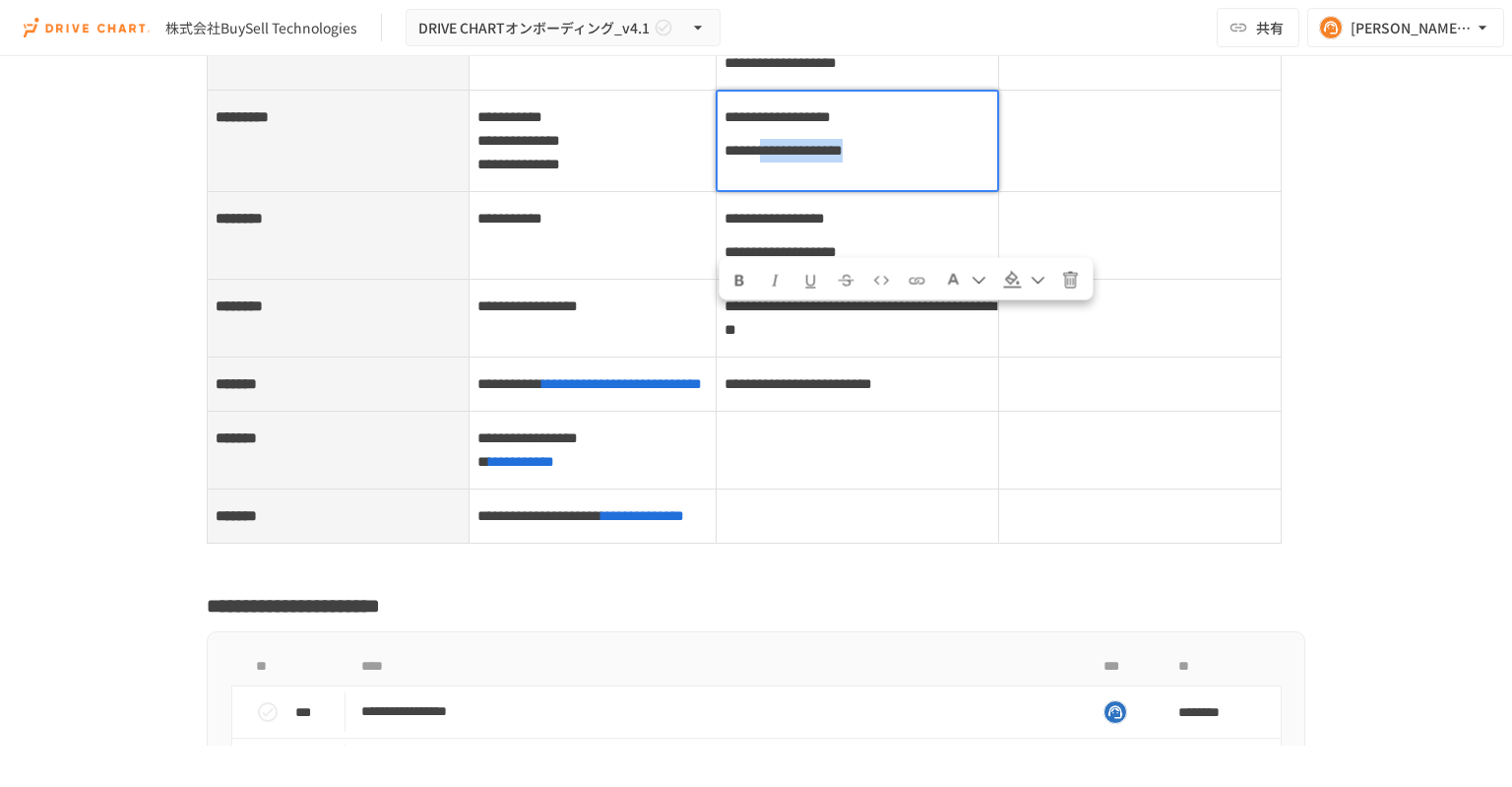 drag, startPoint x: 807, startPoint y: 322, endPoint x: 856, endPoint y: 333, distance: 50.2195 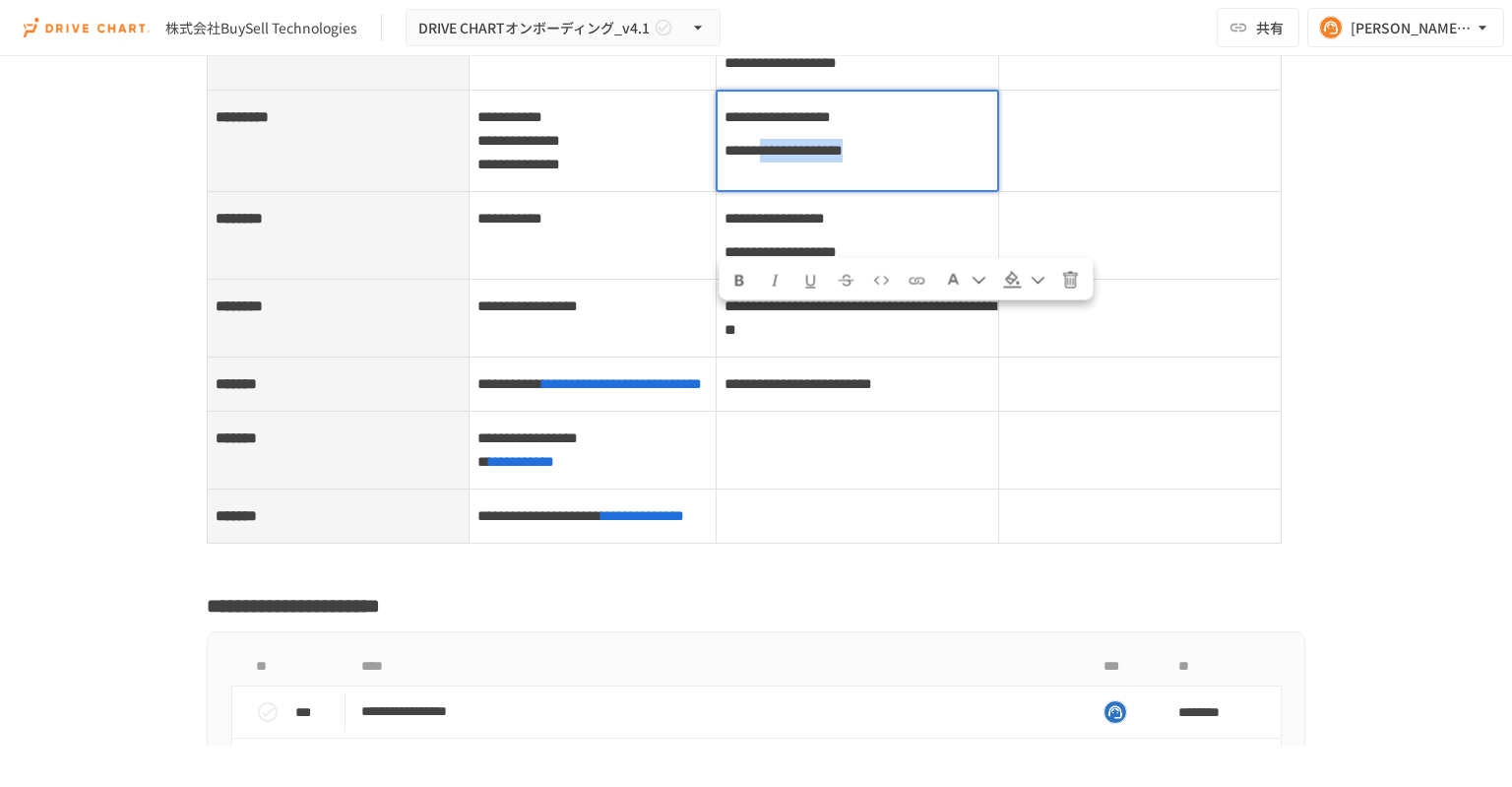 click on "**********" at bounding box center (857, 151) 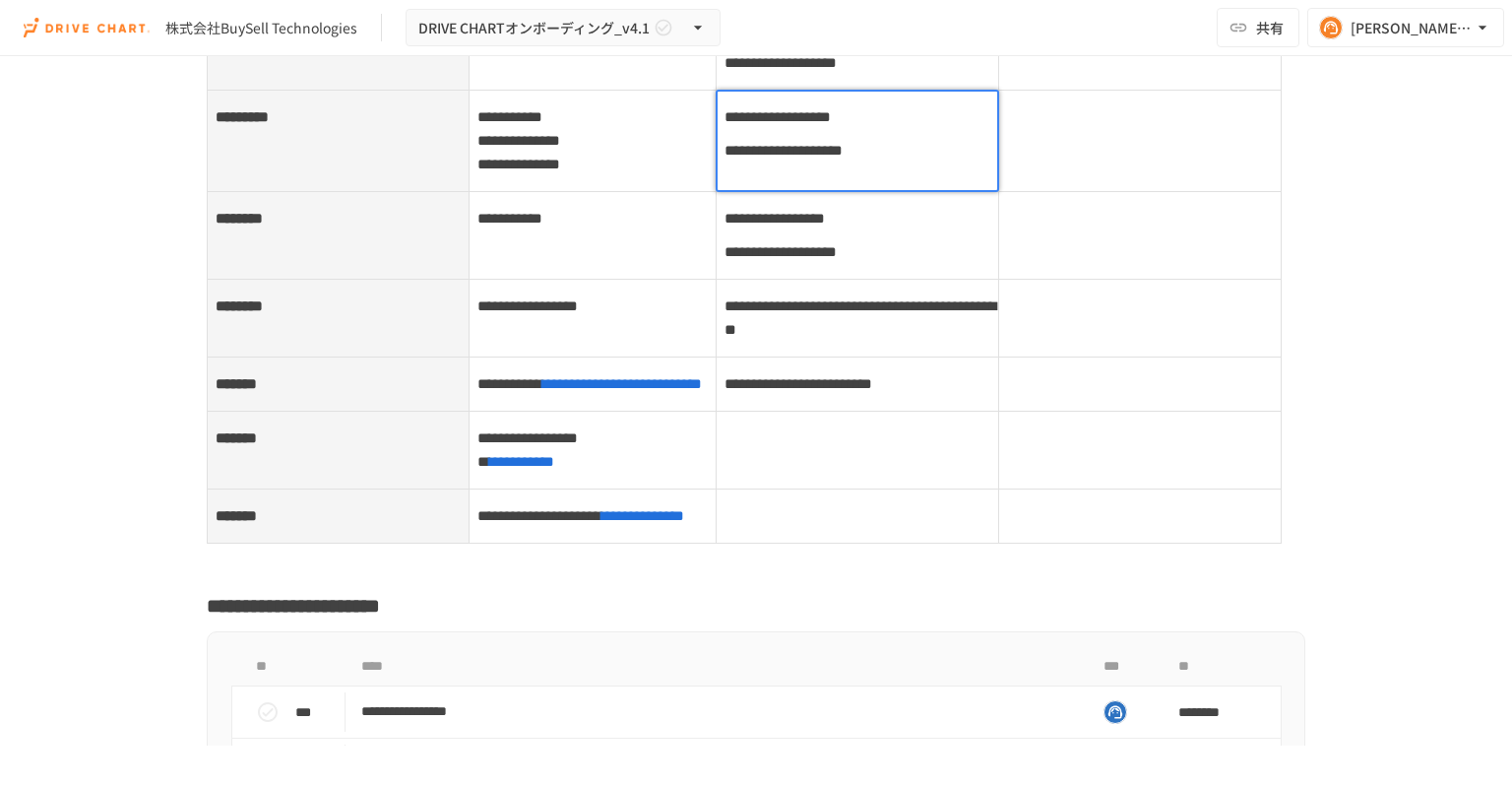 click at bounding box center [1139, 234] 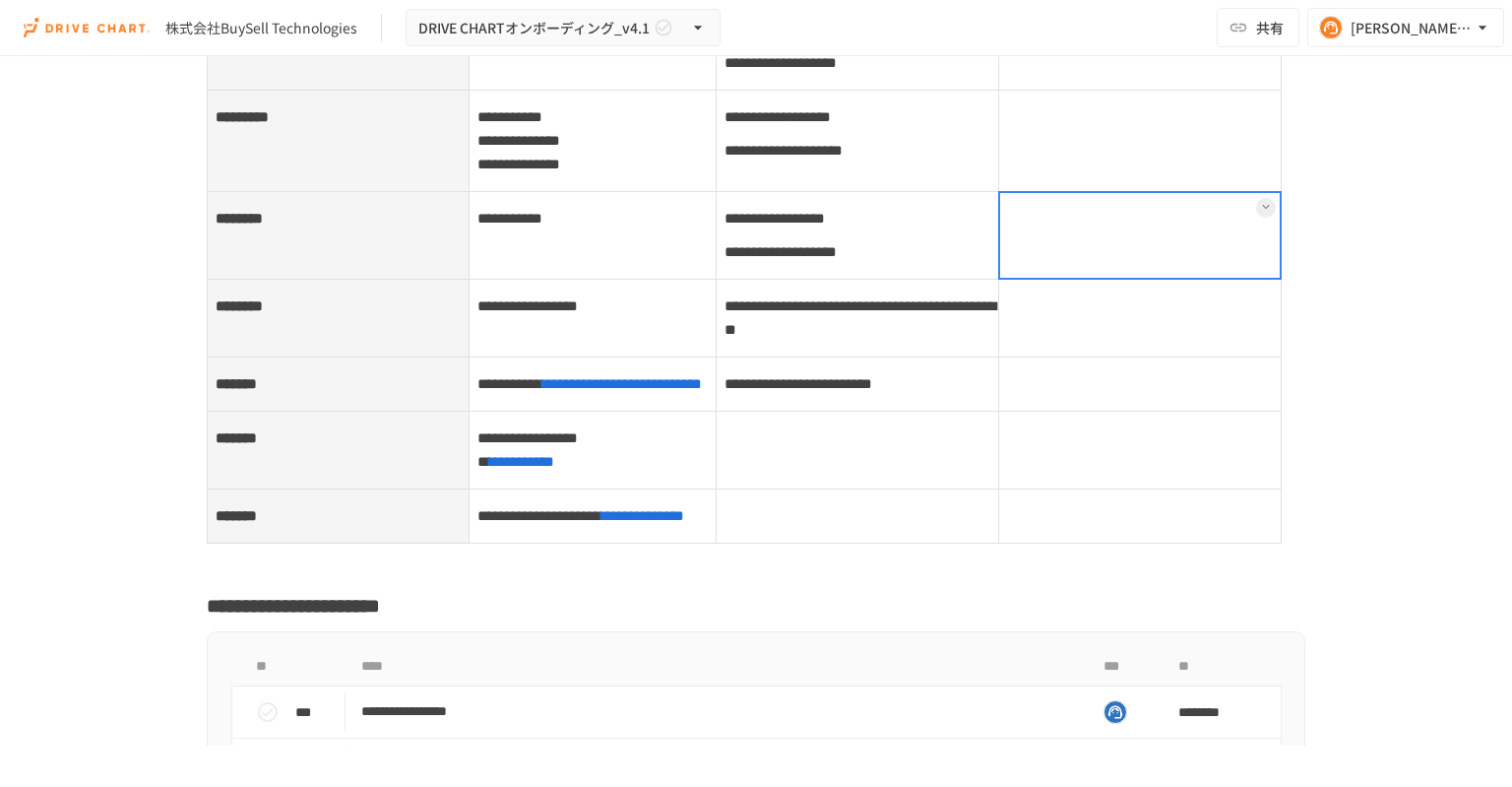 click at bounding box center [1139, 317] 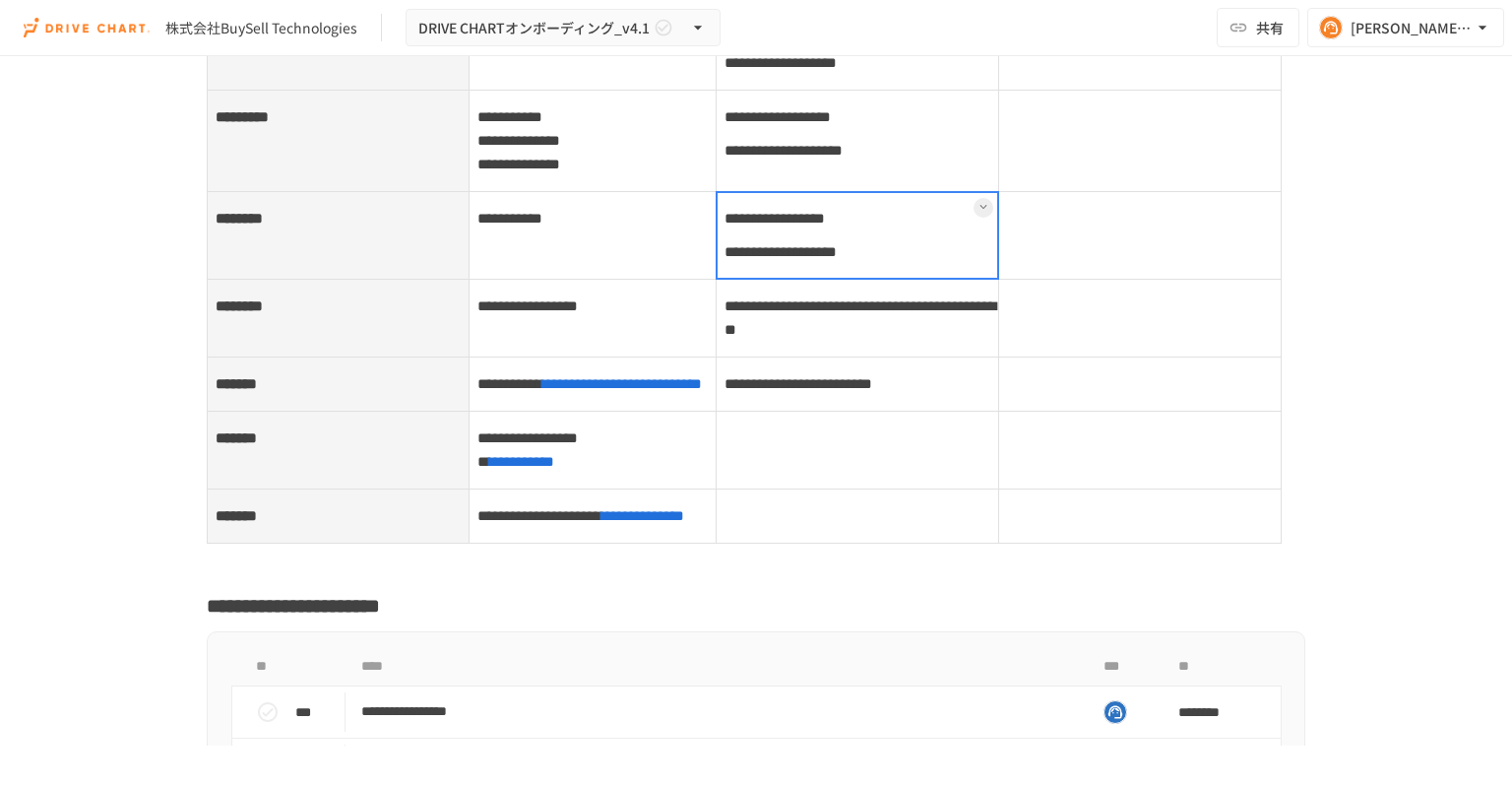 click on "**********" at bounding box center (856, 234) 